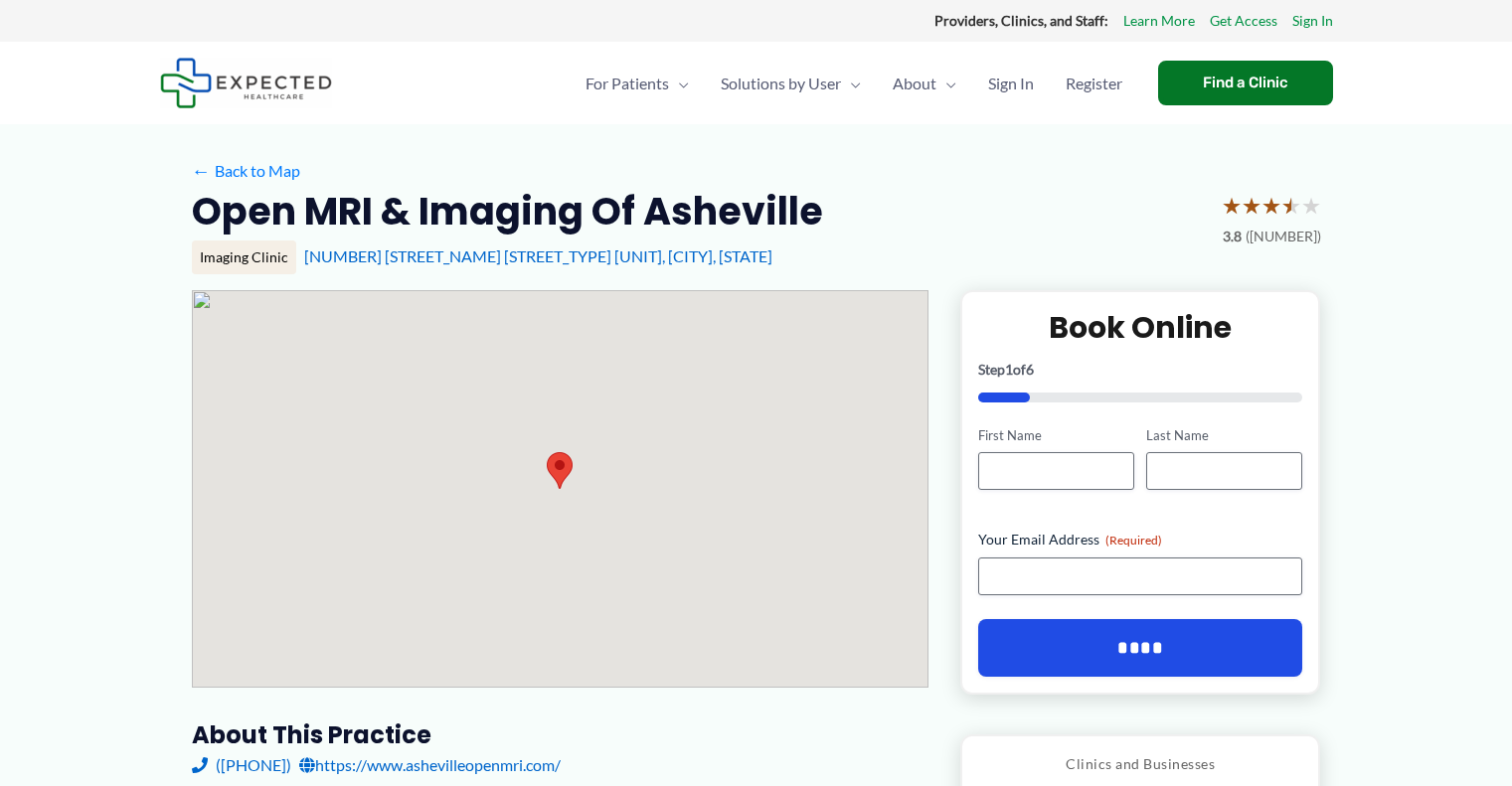 scroll, scrollTop: 0, scrollLeft: 0, axis: both 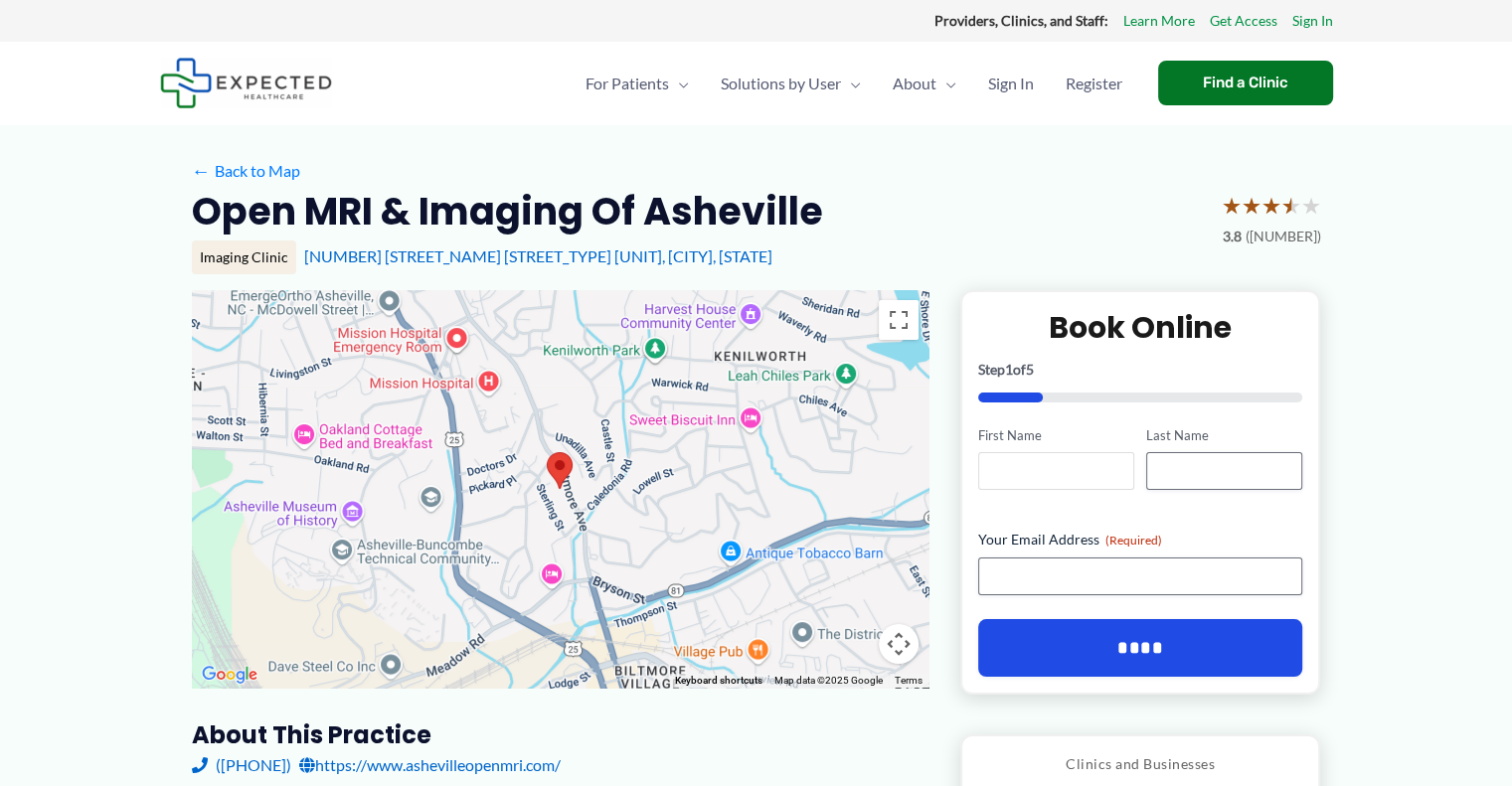 click on "First Name" at bounding box center [1056, 471] 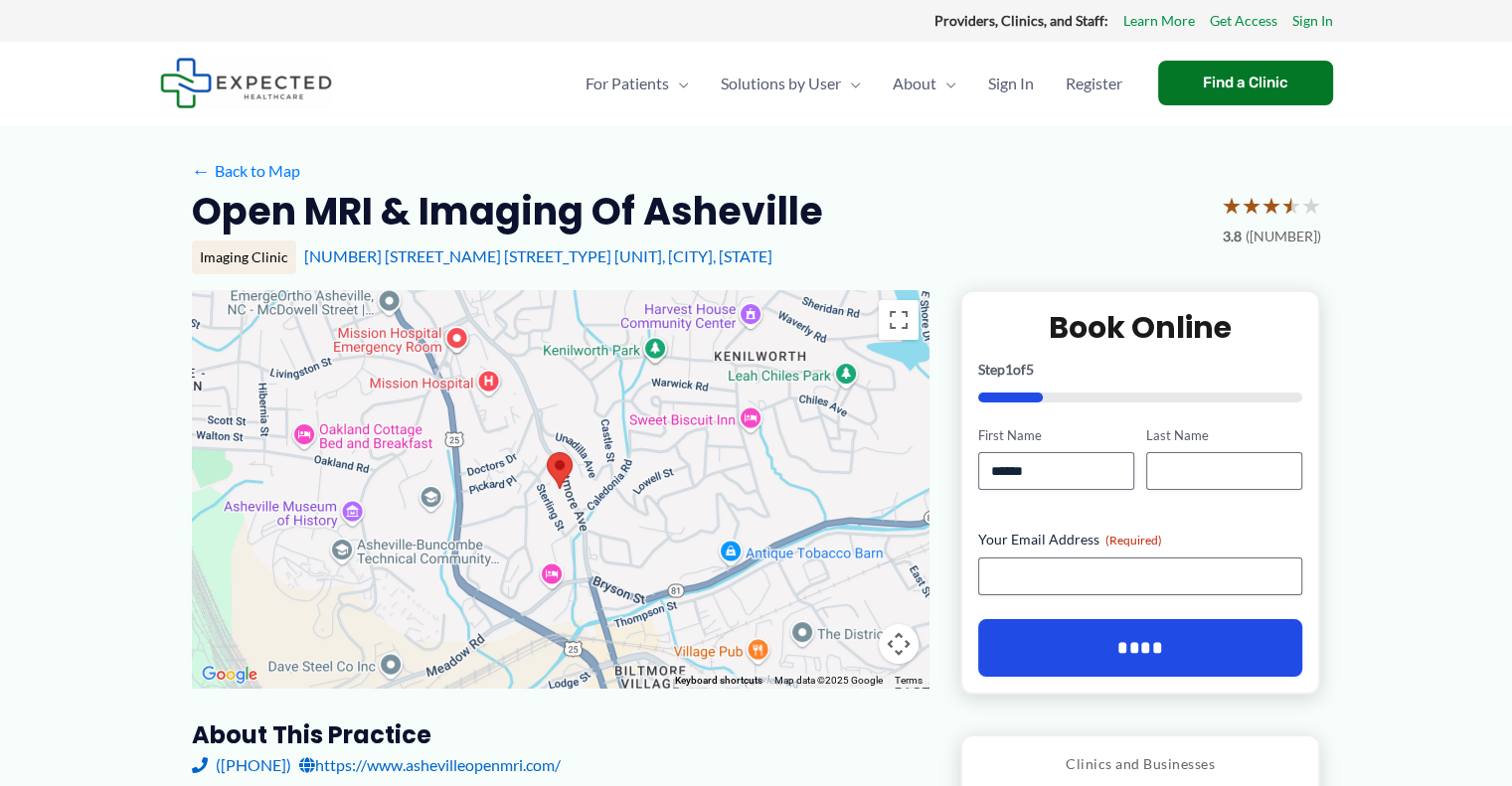 type on "******" 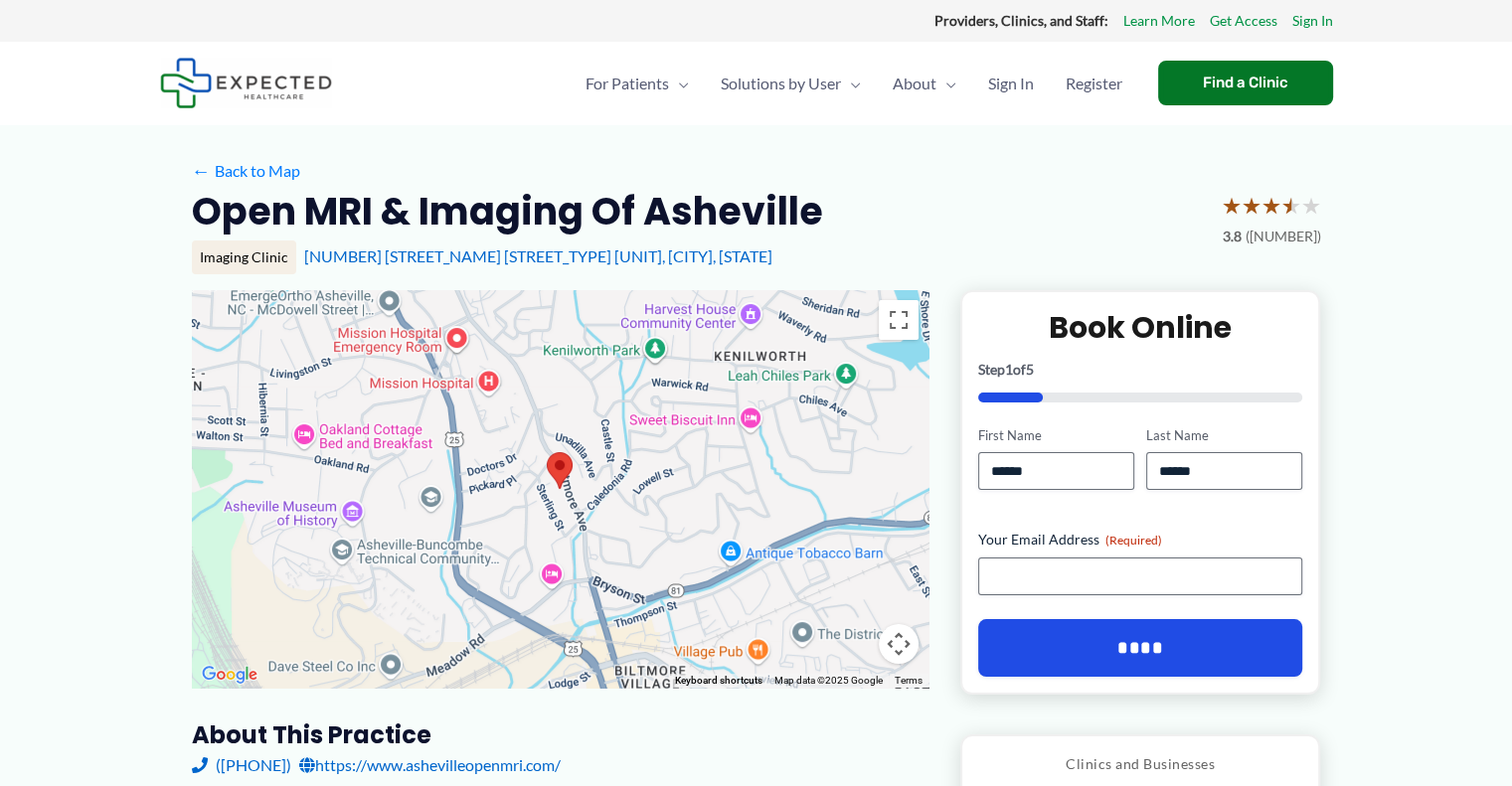 type on "**********" 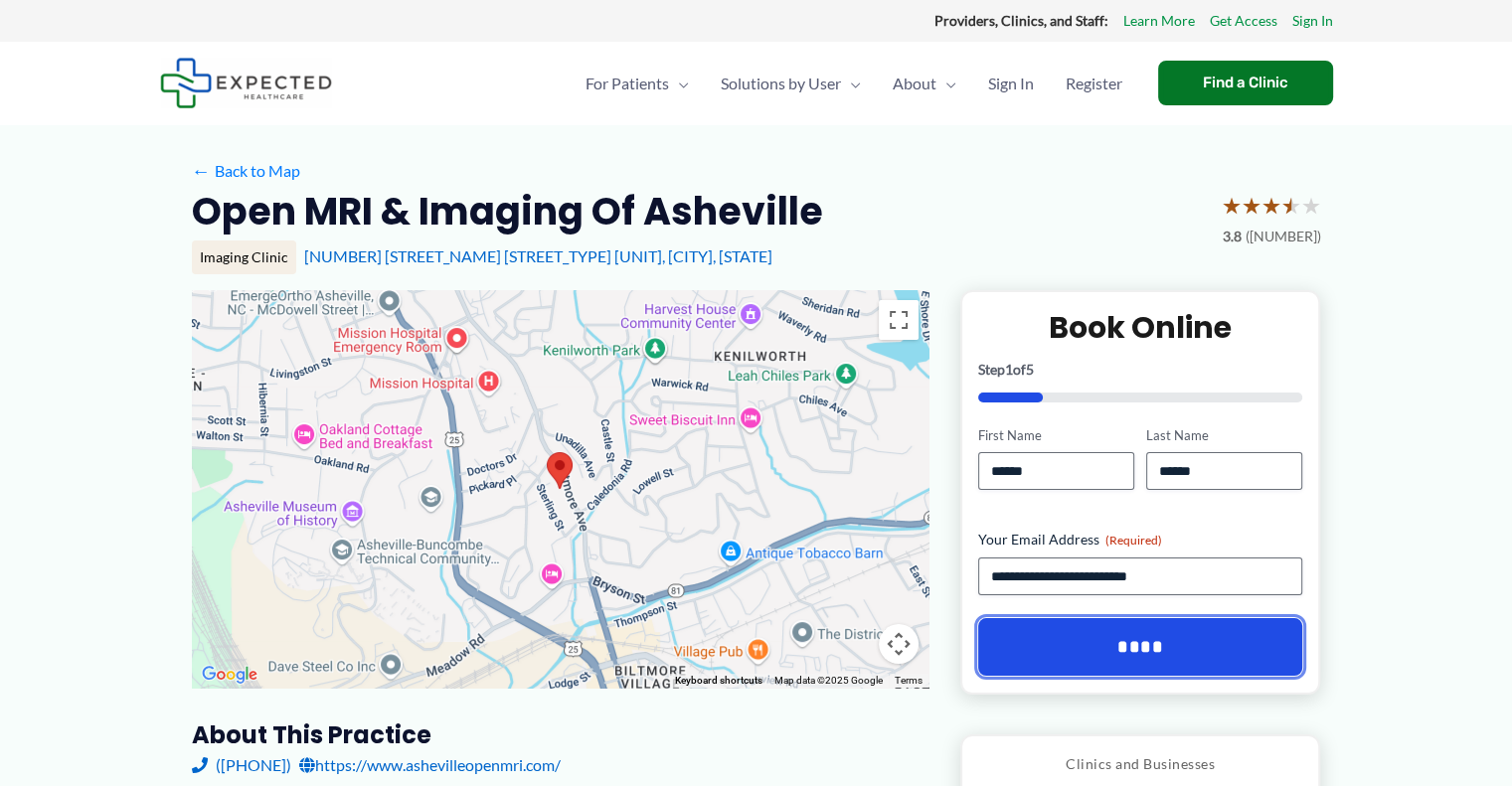 click on "****" at bounding box center (1140, 647) 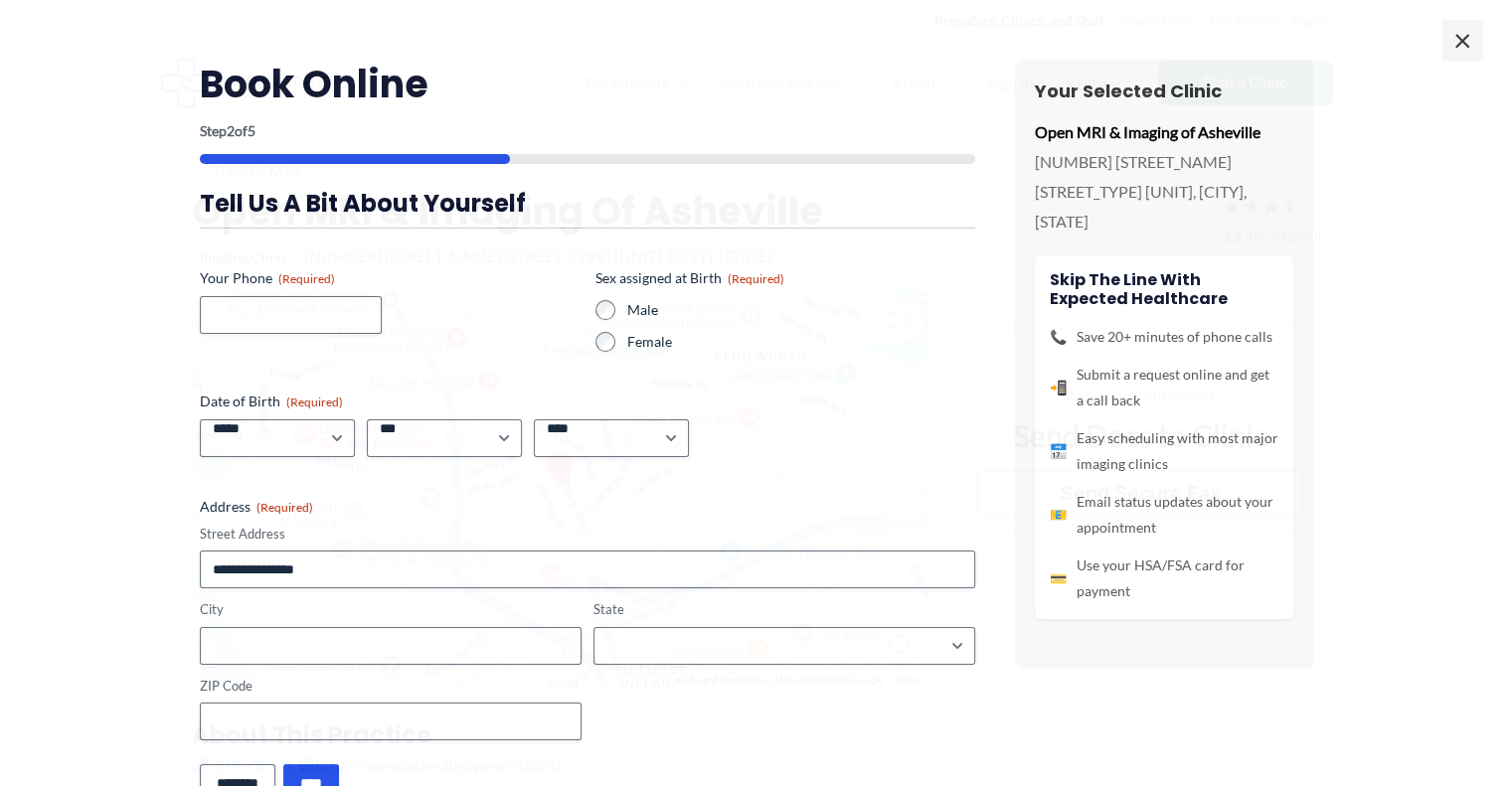 scroll, scrollTop: 0, scrollLeft: 0, axis: both 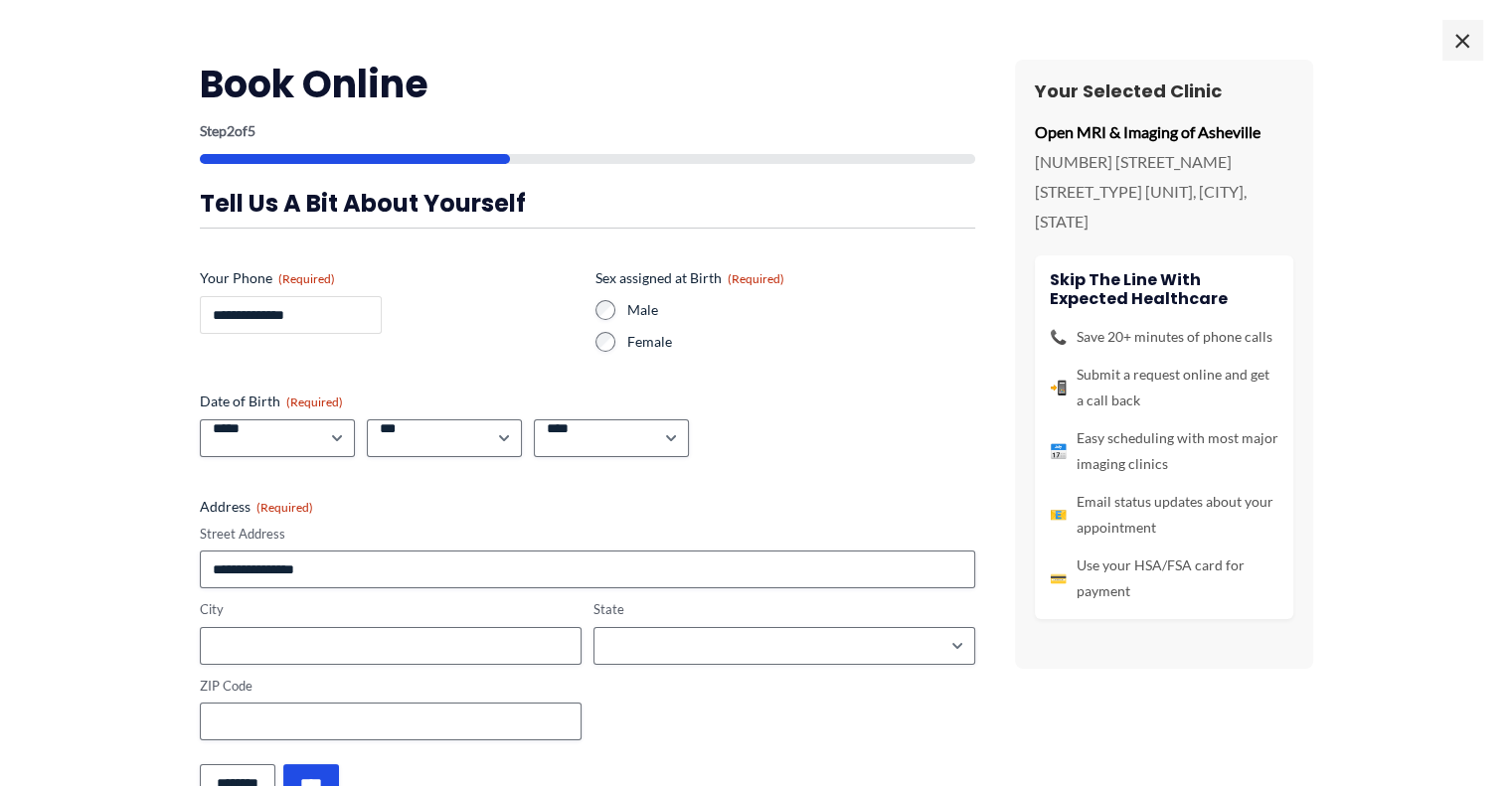 click on "**********" at bounding box center [290, 315] 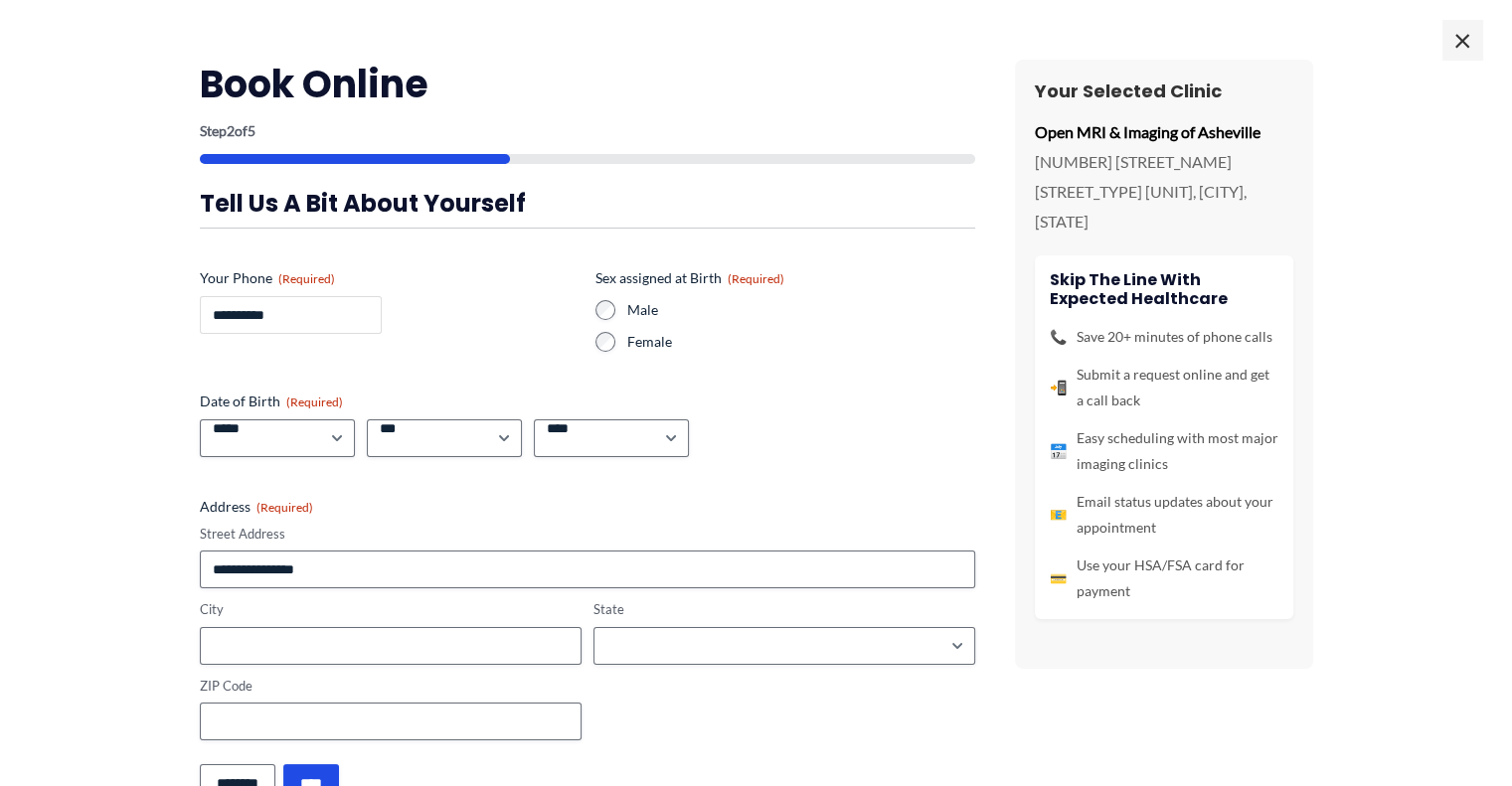 type on "**********" 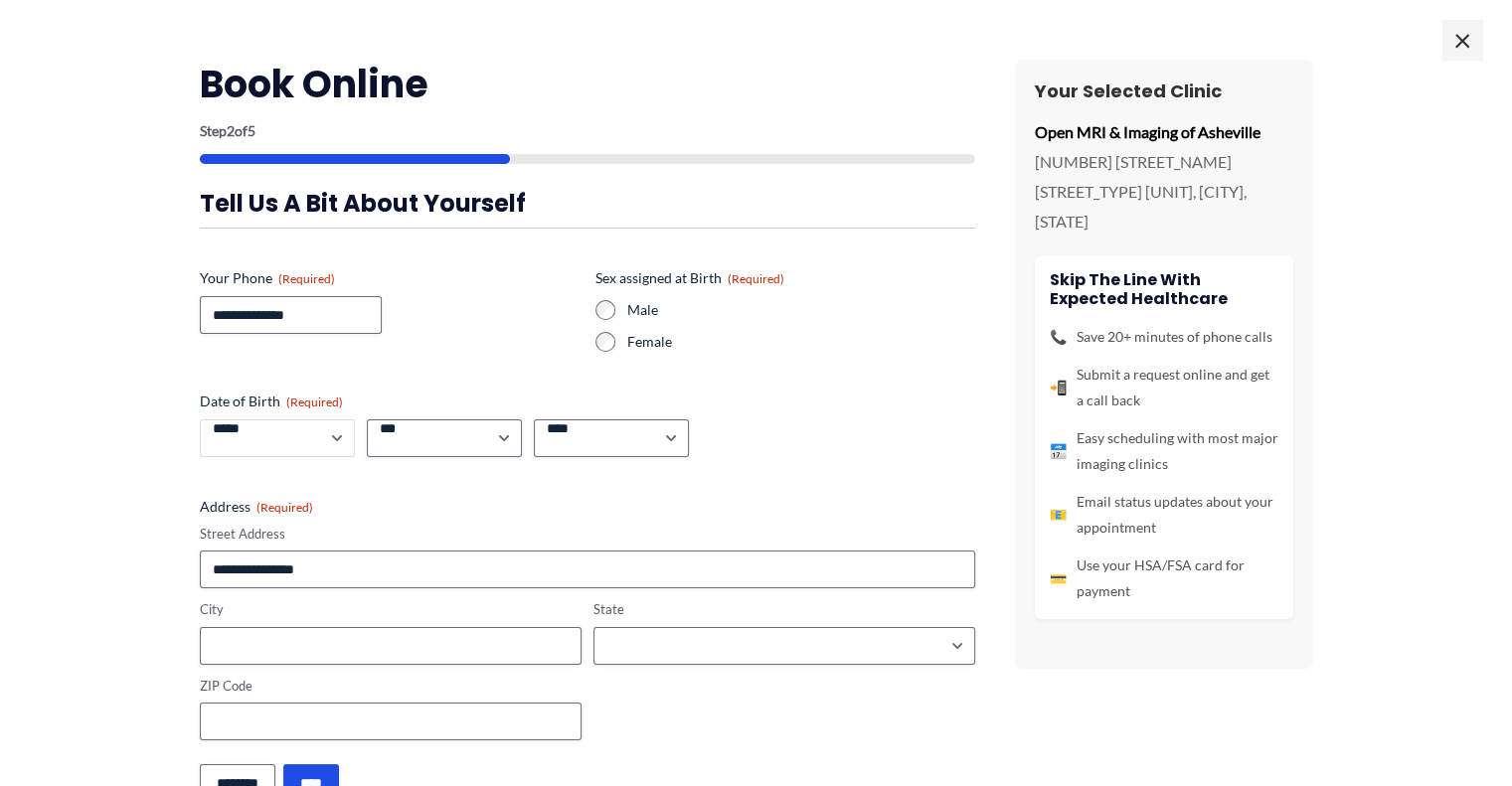 click on "***** * * * * * * * * * ** ** **" at bounding box center (277, 438) 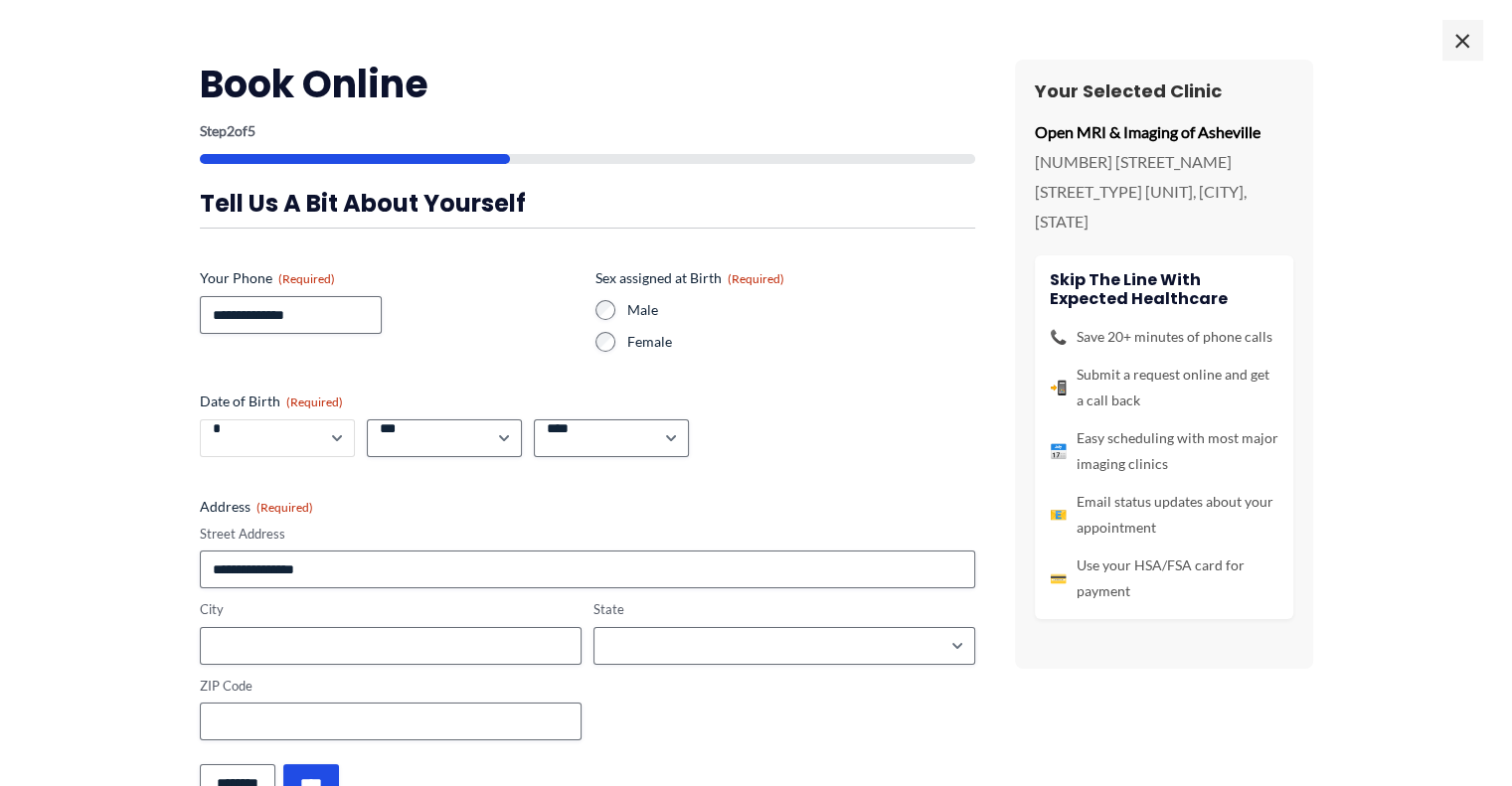 click on "***** * * * * * * * * * ** ** **" at bounding box center [277, 438] 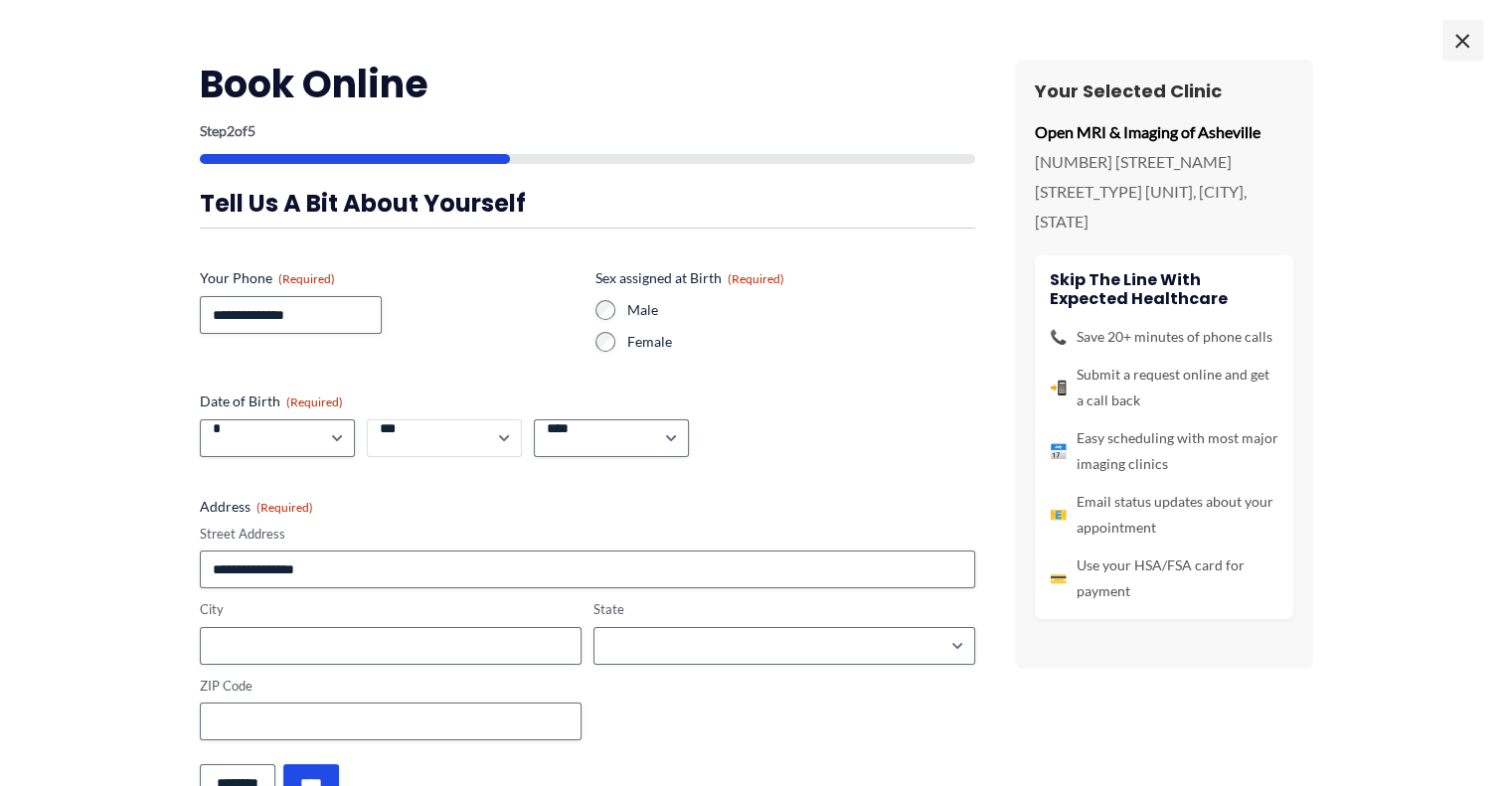 click on "*** * * * * * * * * * ** ** ** ** ** ** ** ** ** ** ** ** ** ** ** ** ** ** ** ** ** **" at bounding box center [444, 438] 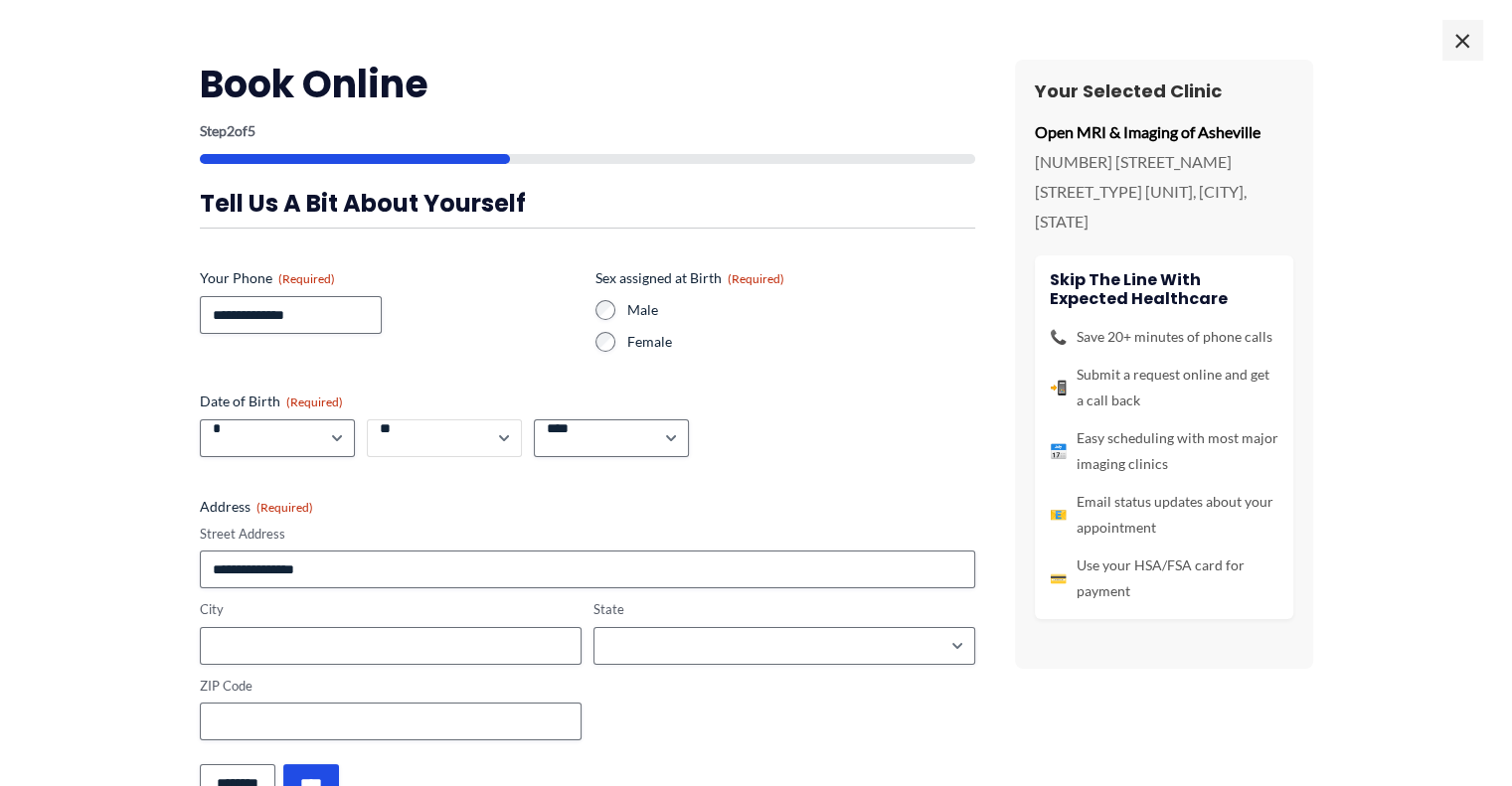click on "*** * * * * * * * * * ** ** ** ** ** ** ** ** ** ** ** ** ** ** ** ** ** ** ** ** ** **" at bounding box center (444, 438) 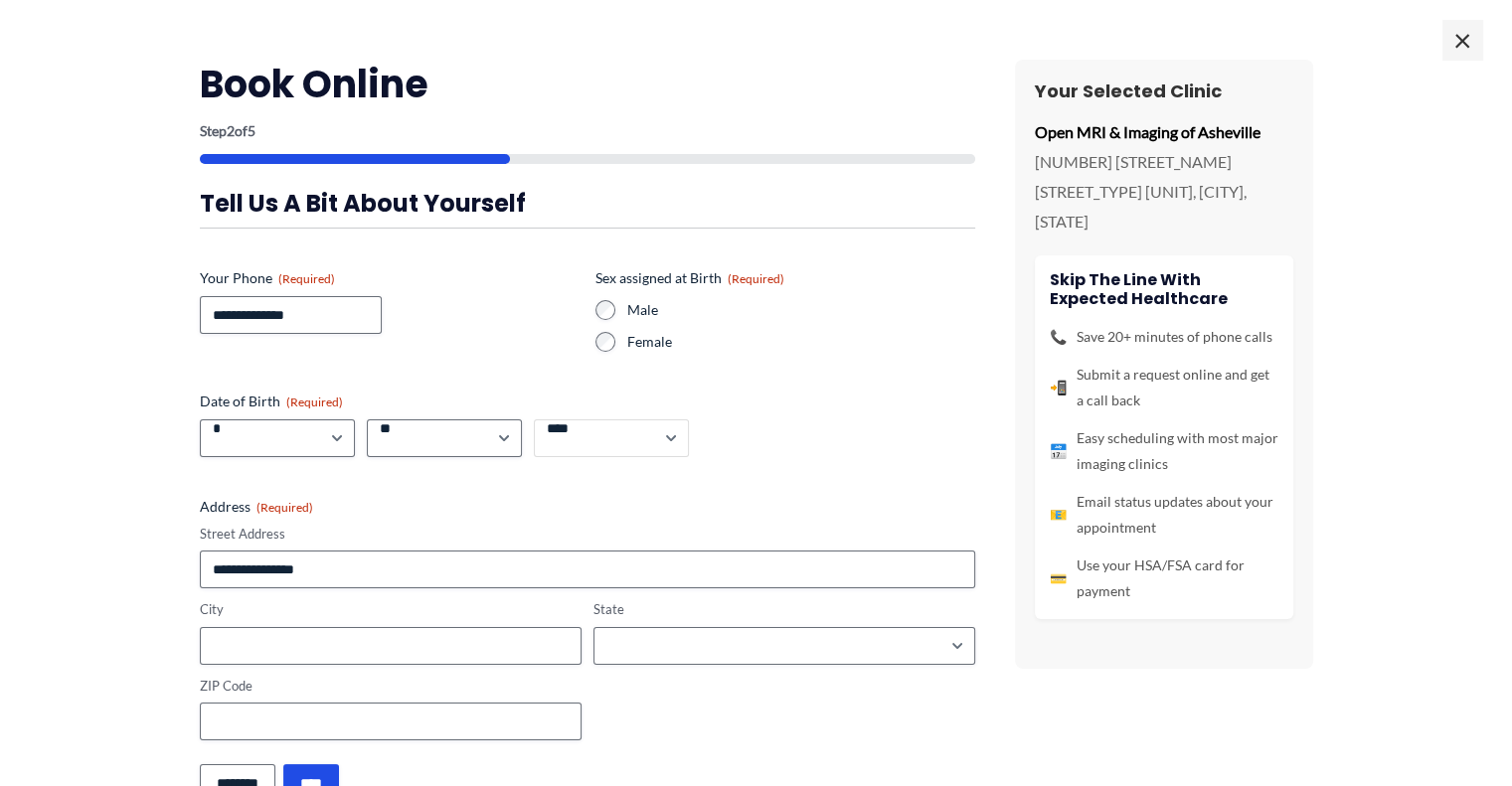 click on "**** **** **** **** **** **** **** **** **** **** **** **** **** **** **** **** **** **** **** **** **** **** **** **** **** **** **** **** **** **** **** **** **** **** **** **** **** **** **** **** **** **** **** **** **** **** **** **** **** **** **** **** **** **** **** **** **** **** **** **** **** **** **** **** **** **** **** **** **** **** **** **** **** **** **** **** **** **** **** **** **** **** **** **** **** **** **** **** **** **** **** **** **** **** **** **** **** **** **** **** **** **** **** **** **** **** **** ****" at bounding box center (611, 438) 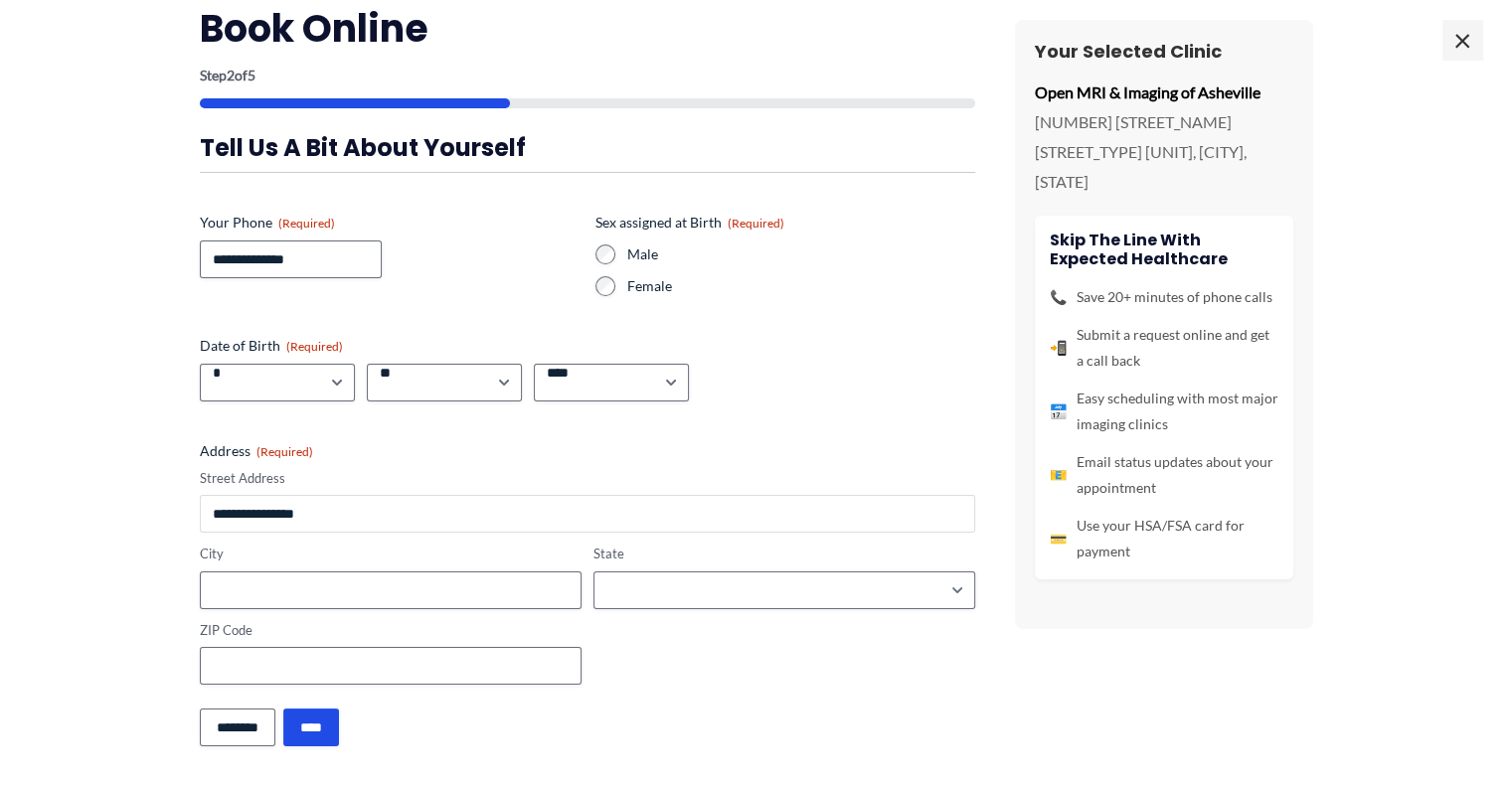 click on "Street Address" at bounding box center [588, 514] 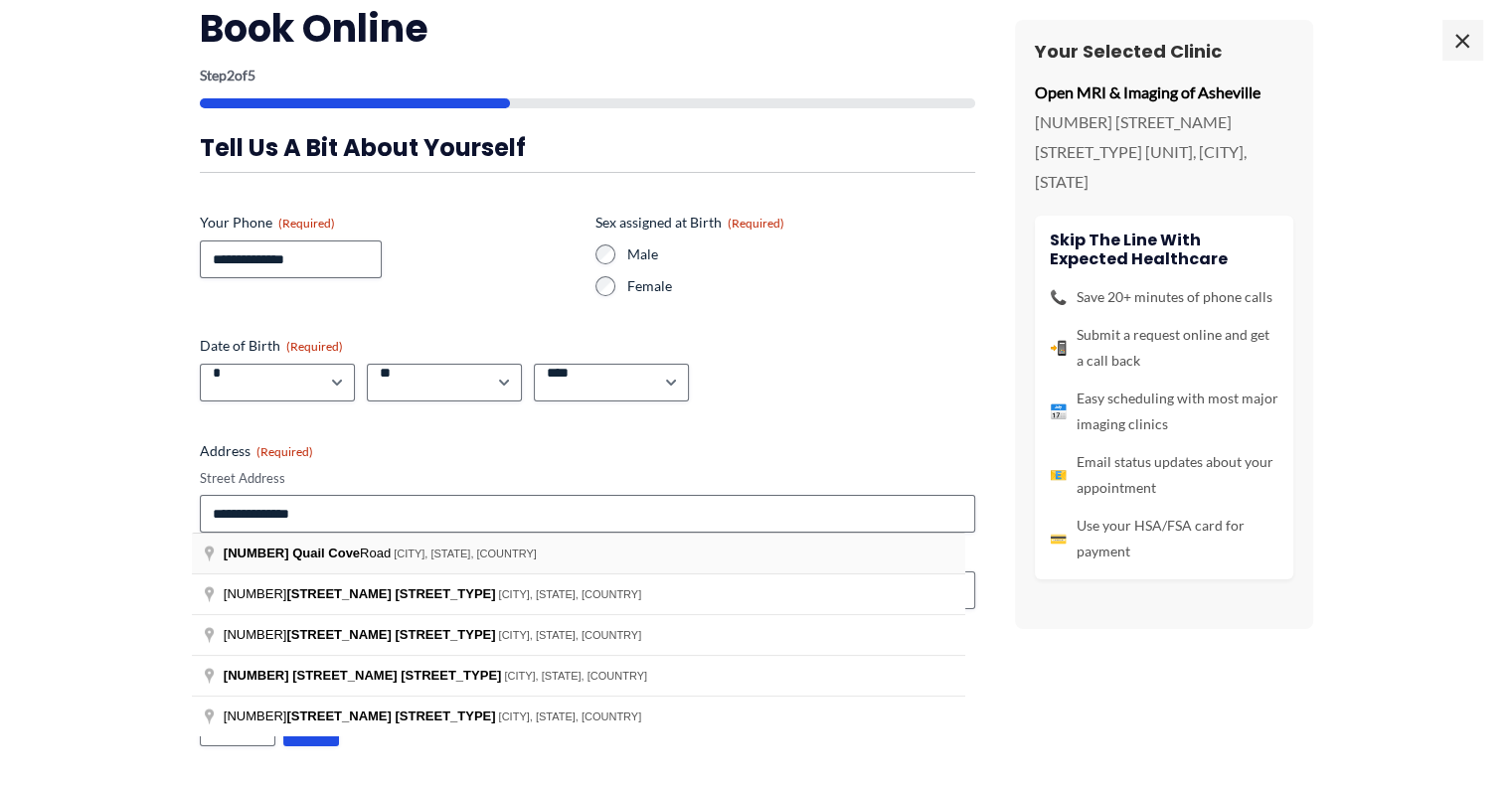 type on "**********" 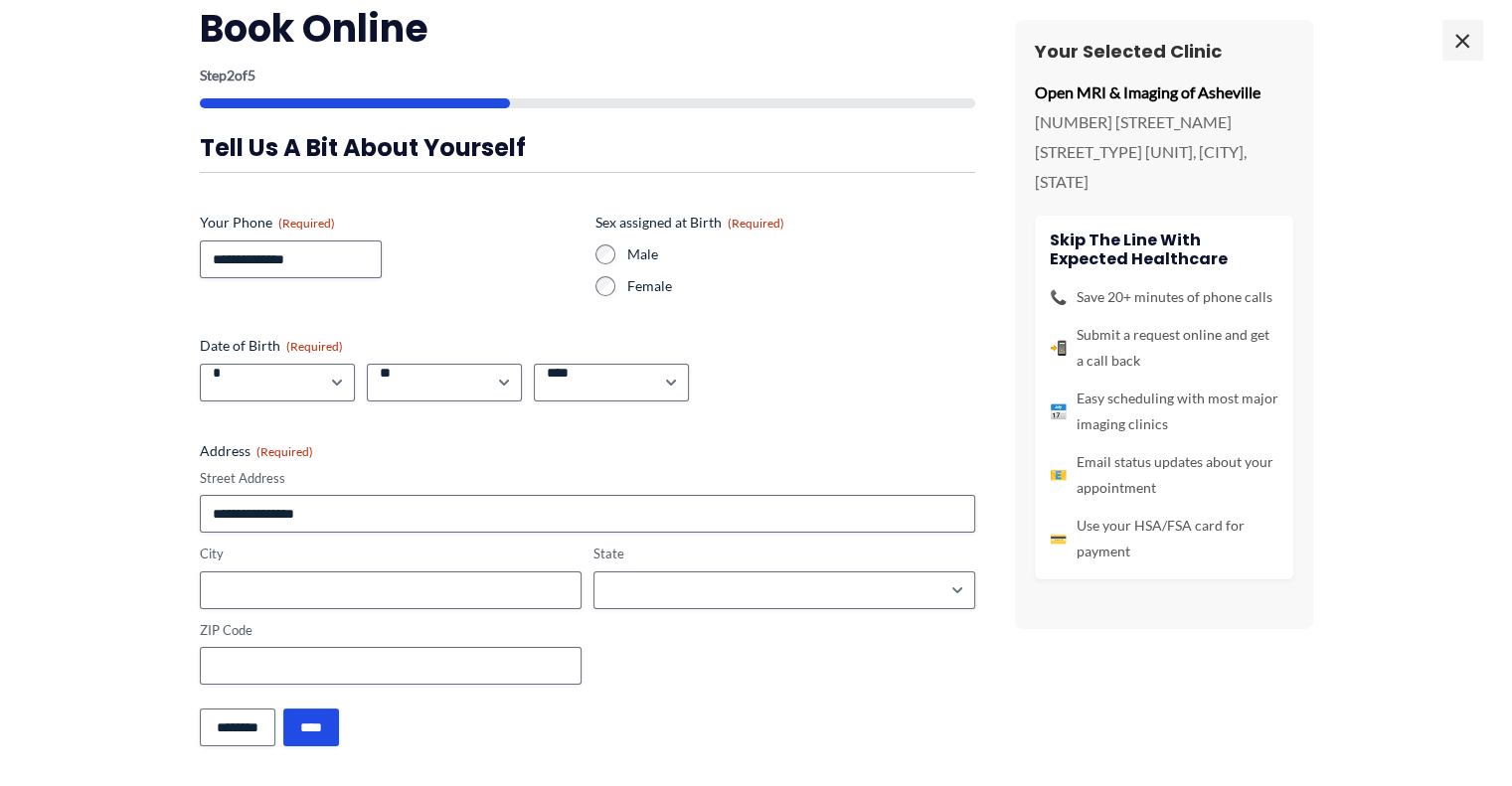 type on "**********" 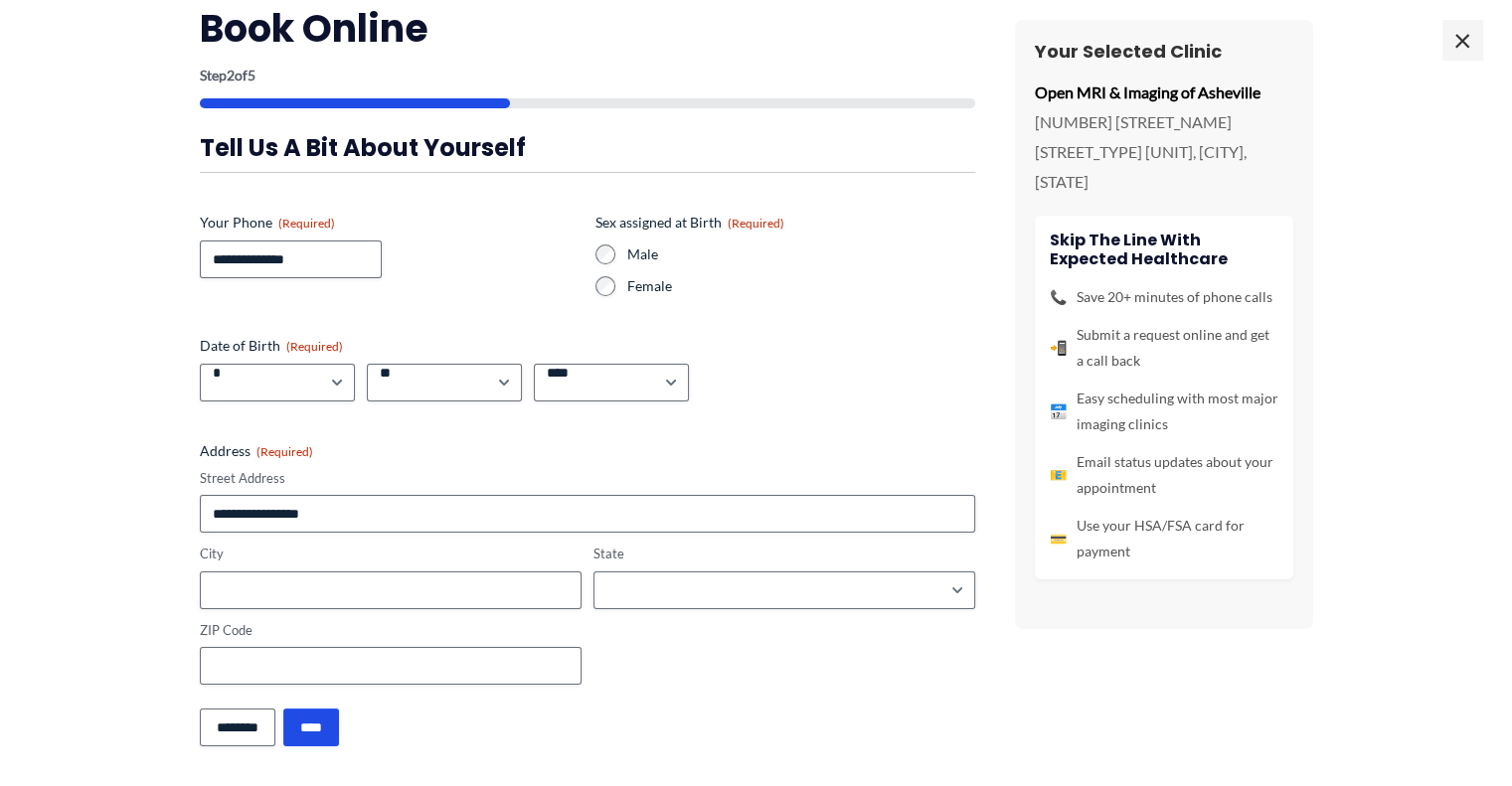 type on "*****" 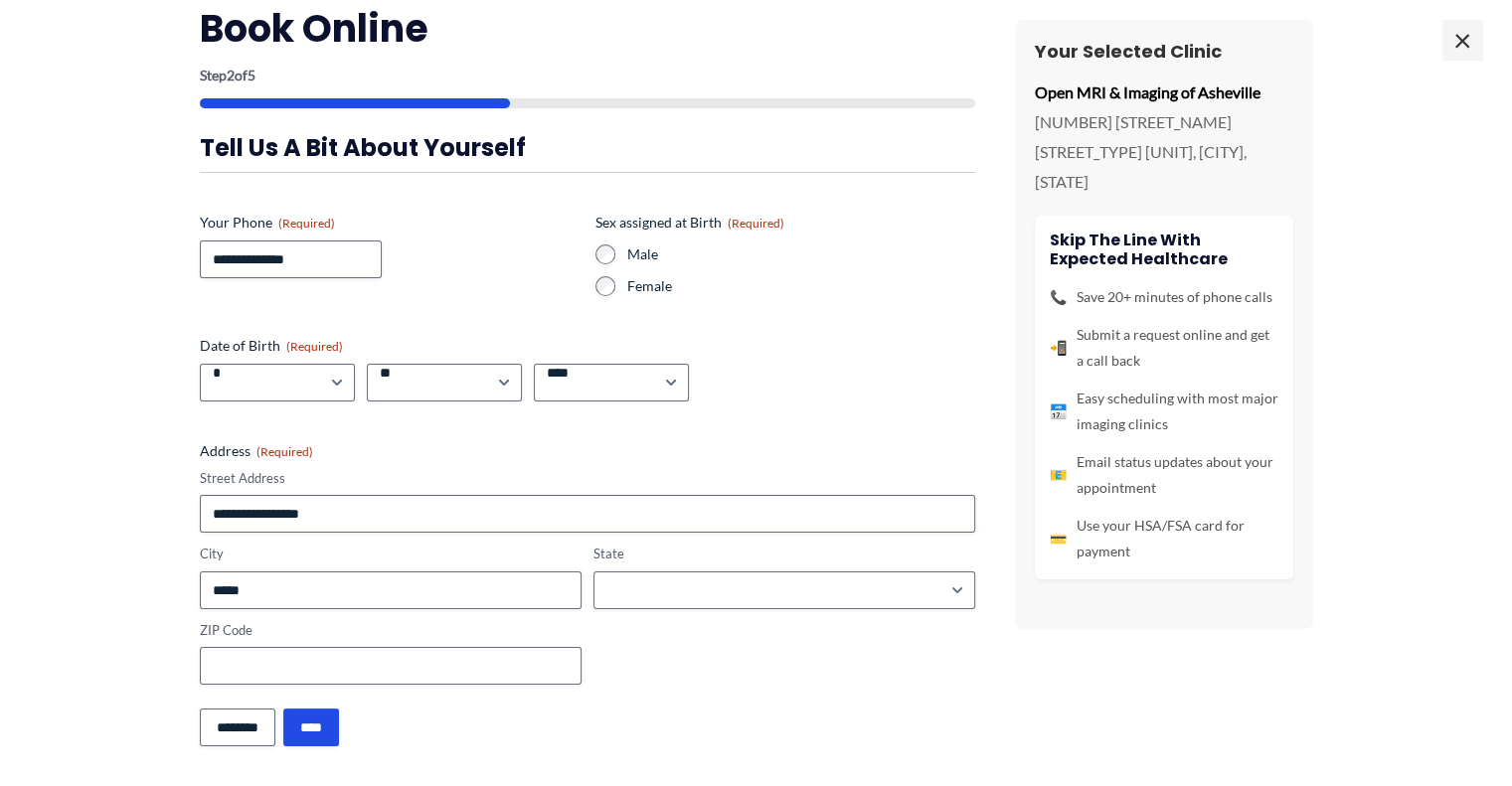 select on "**********" 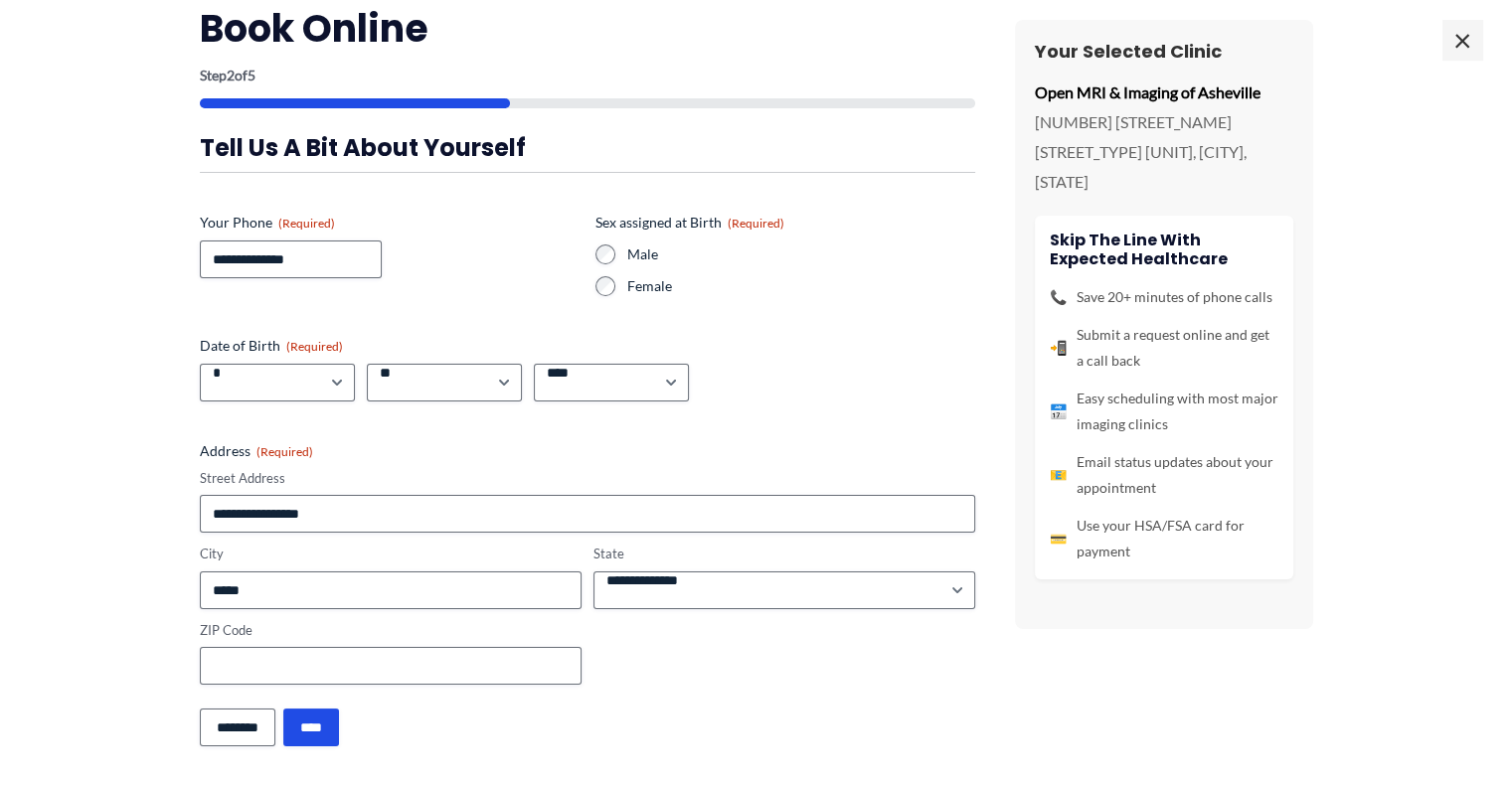type on "*****" 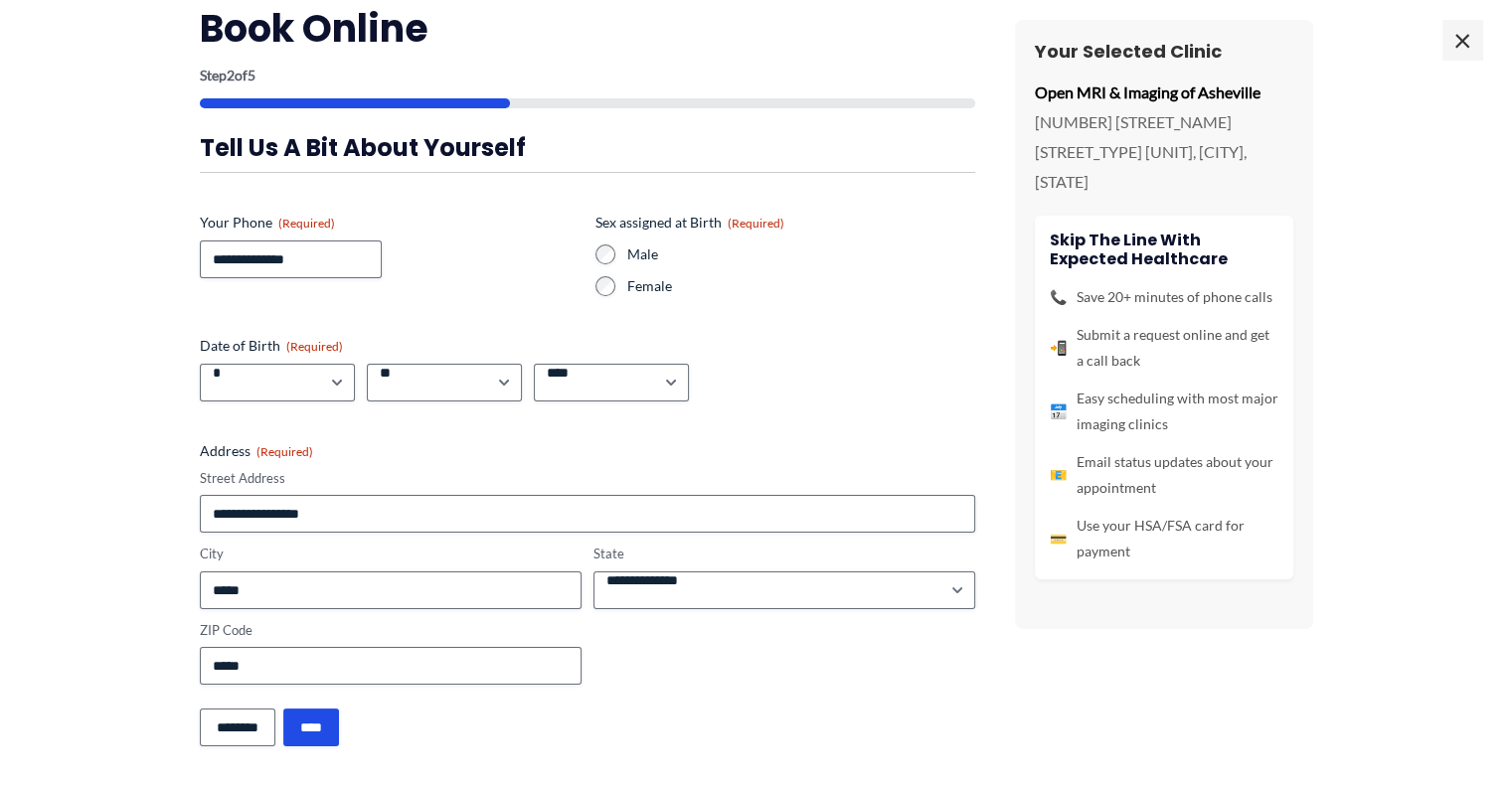 scroll, scrollTop: 497, scrollLeft: 0, axis: vertical 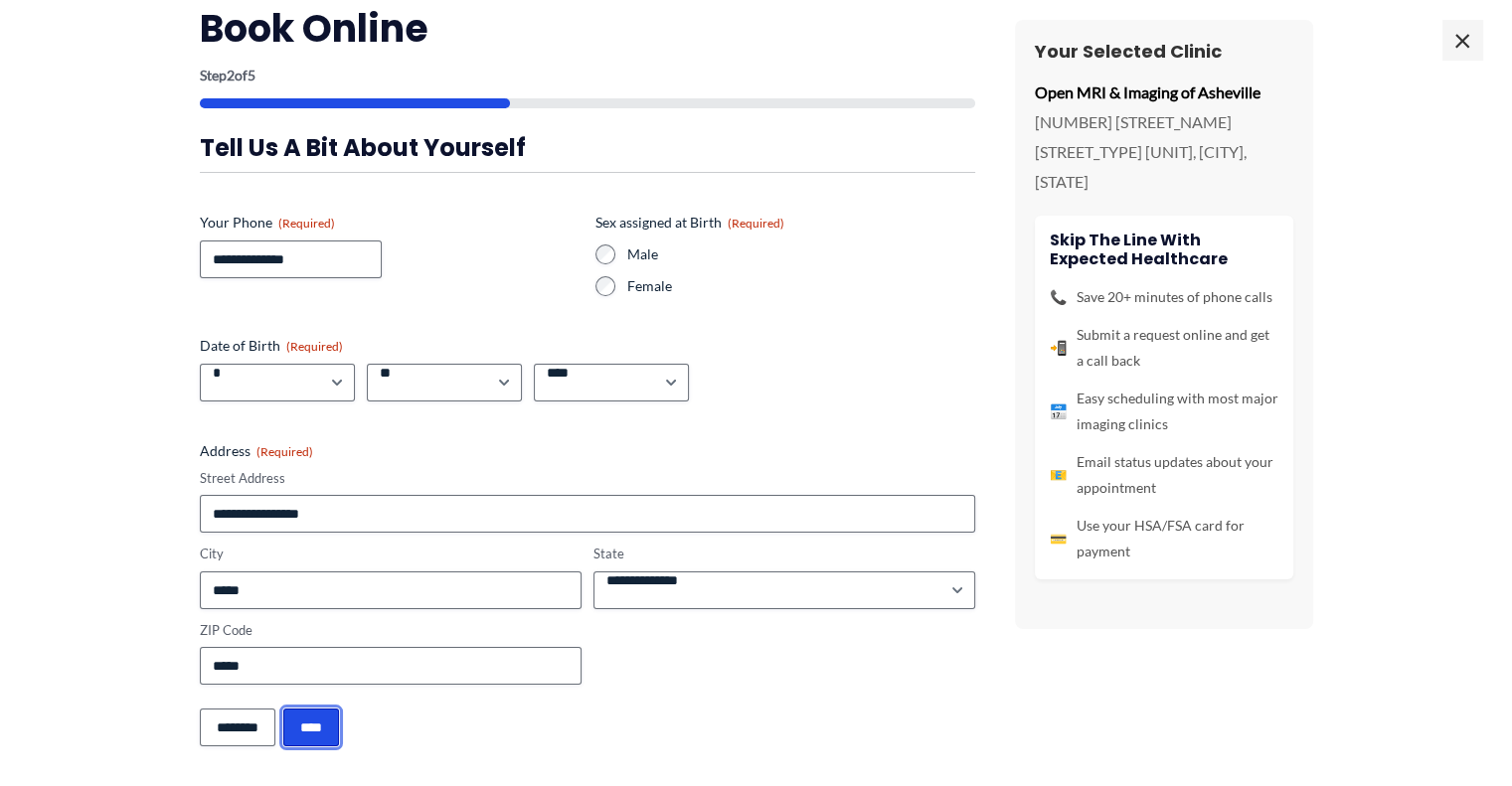click on "****" at bounding box center [311, 727] 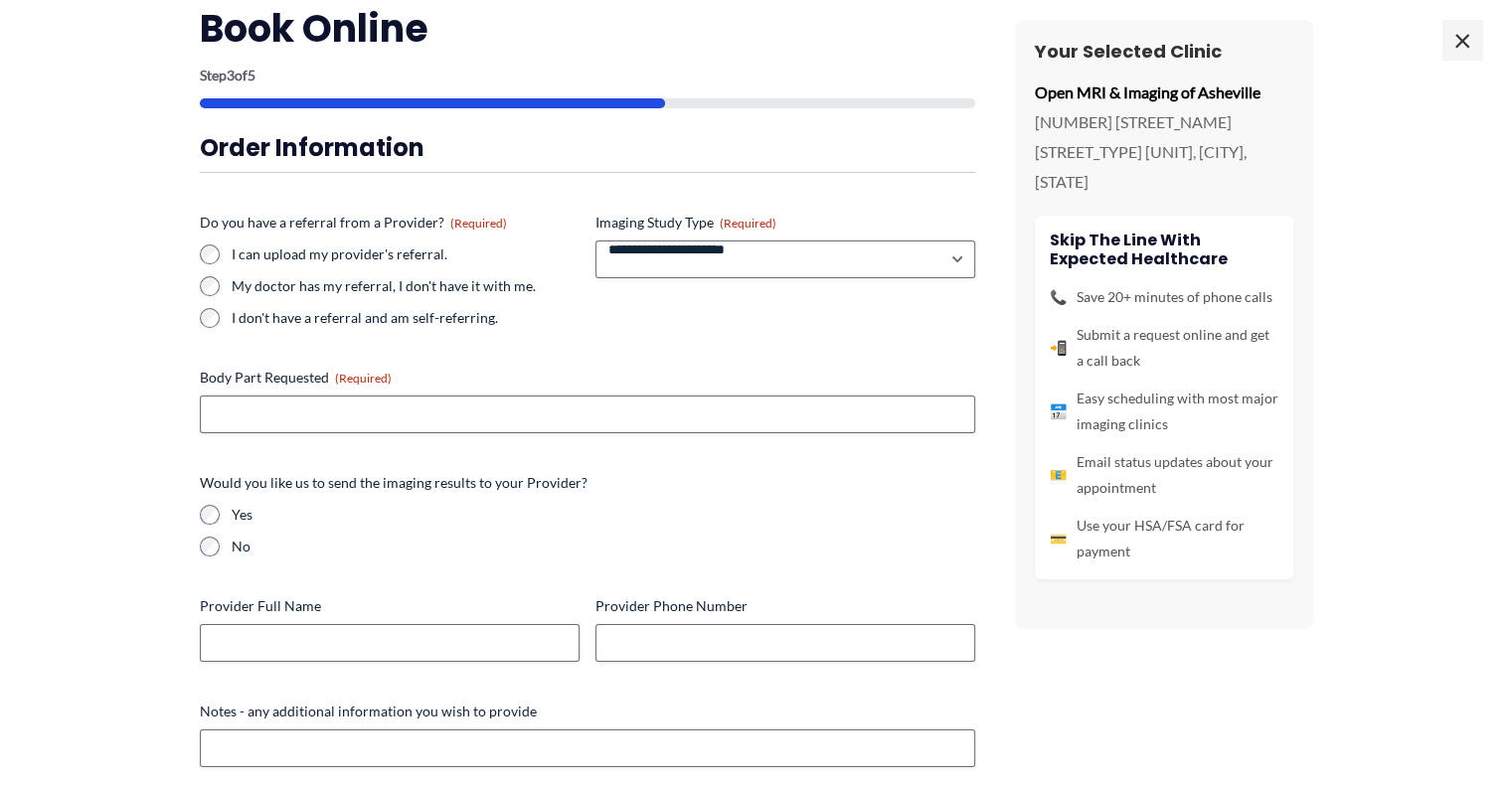 scroll, scrollTop: 401, scrollLeft: 0, axis: vertical 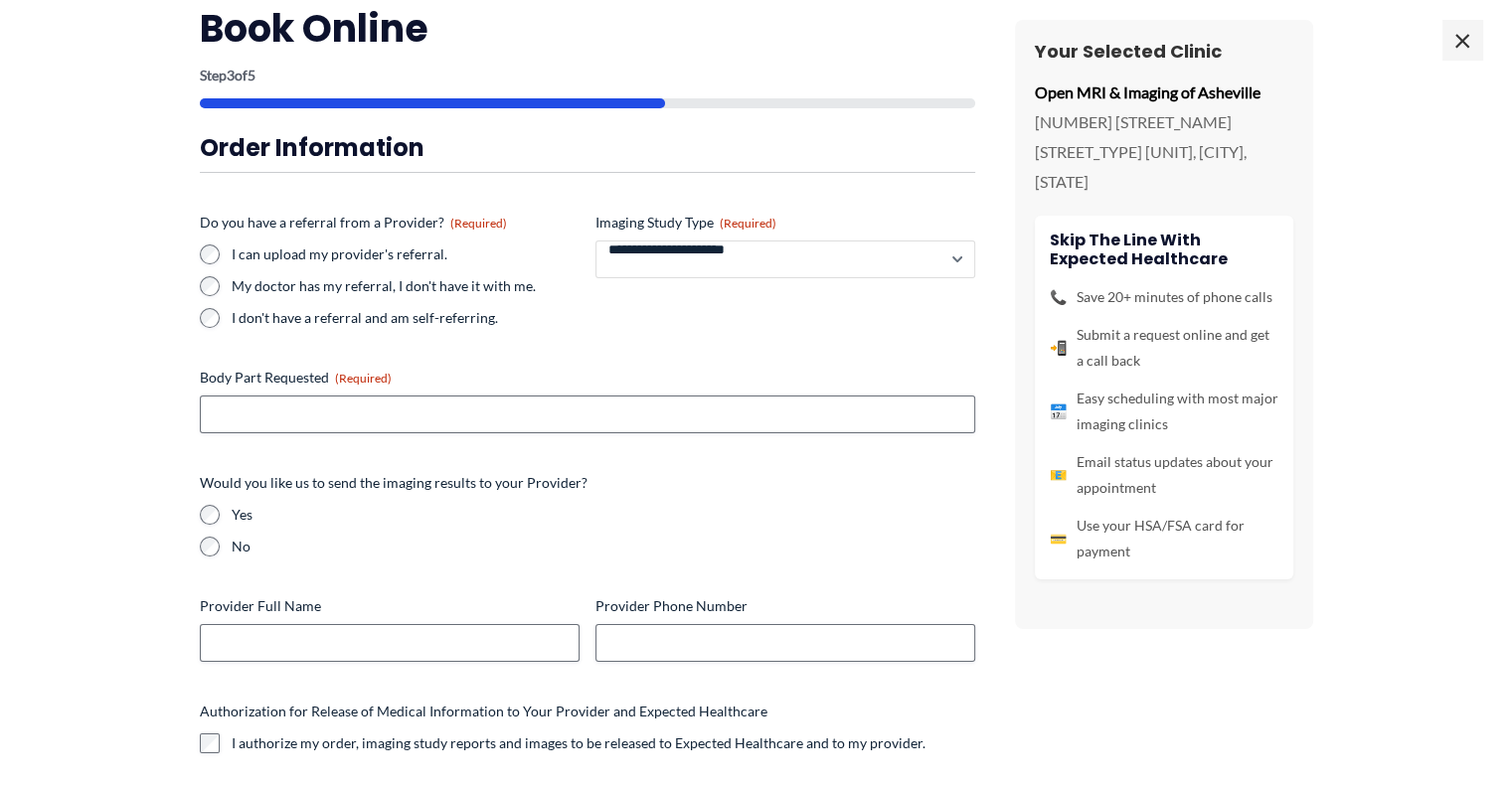 click on "**********" at bounding box center [785, 259] 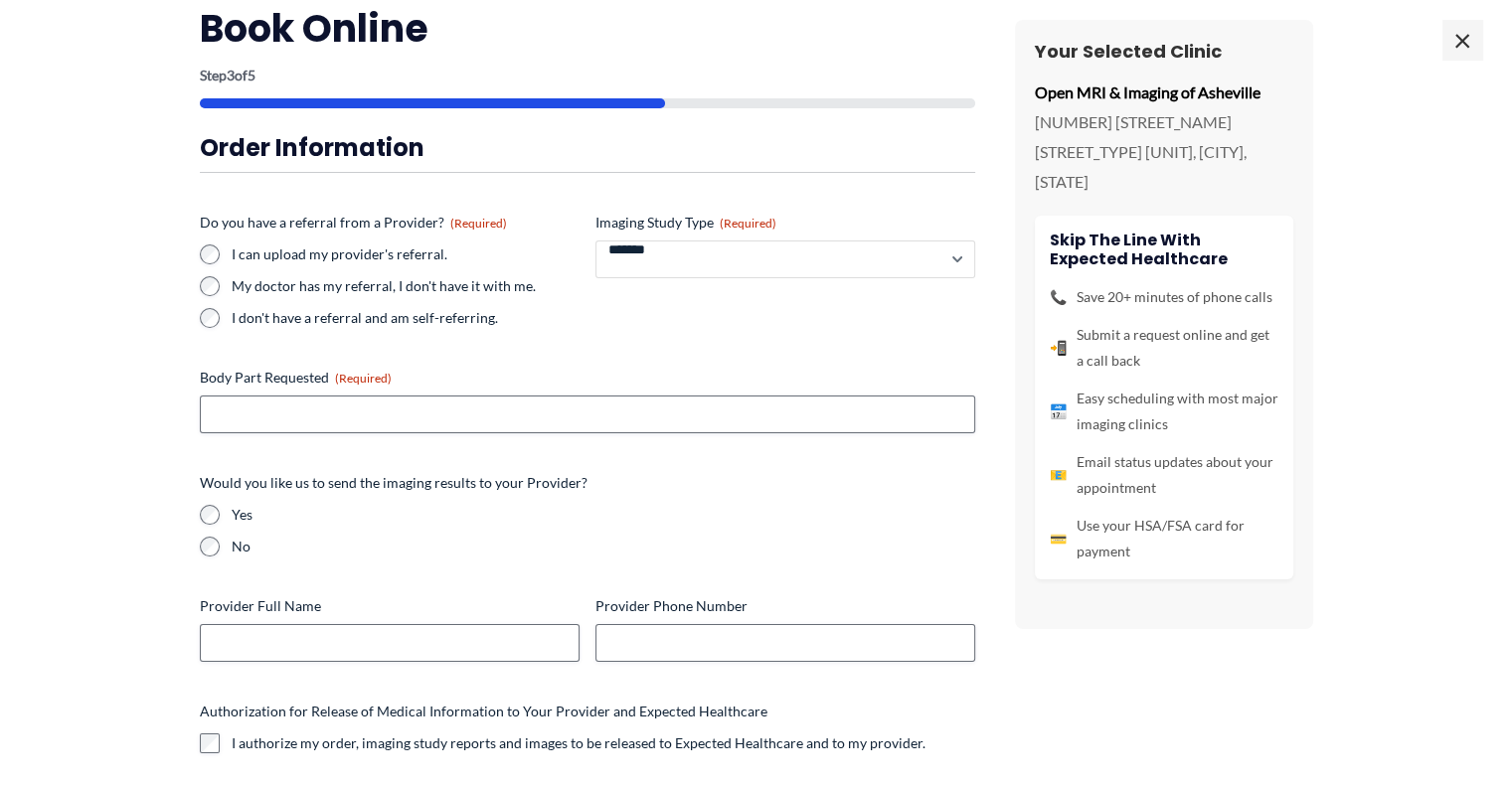 click on "**********" at bounding box center [785, 259] 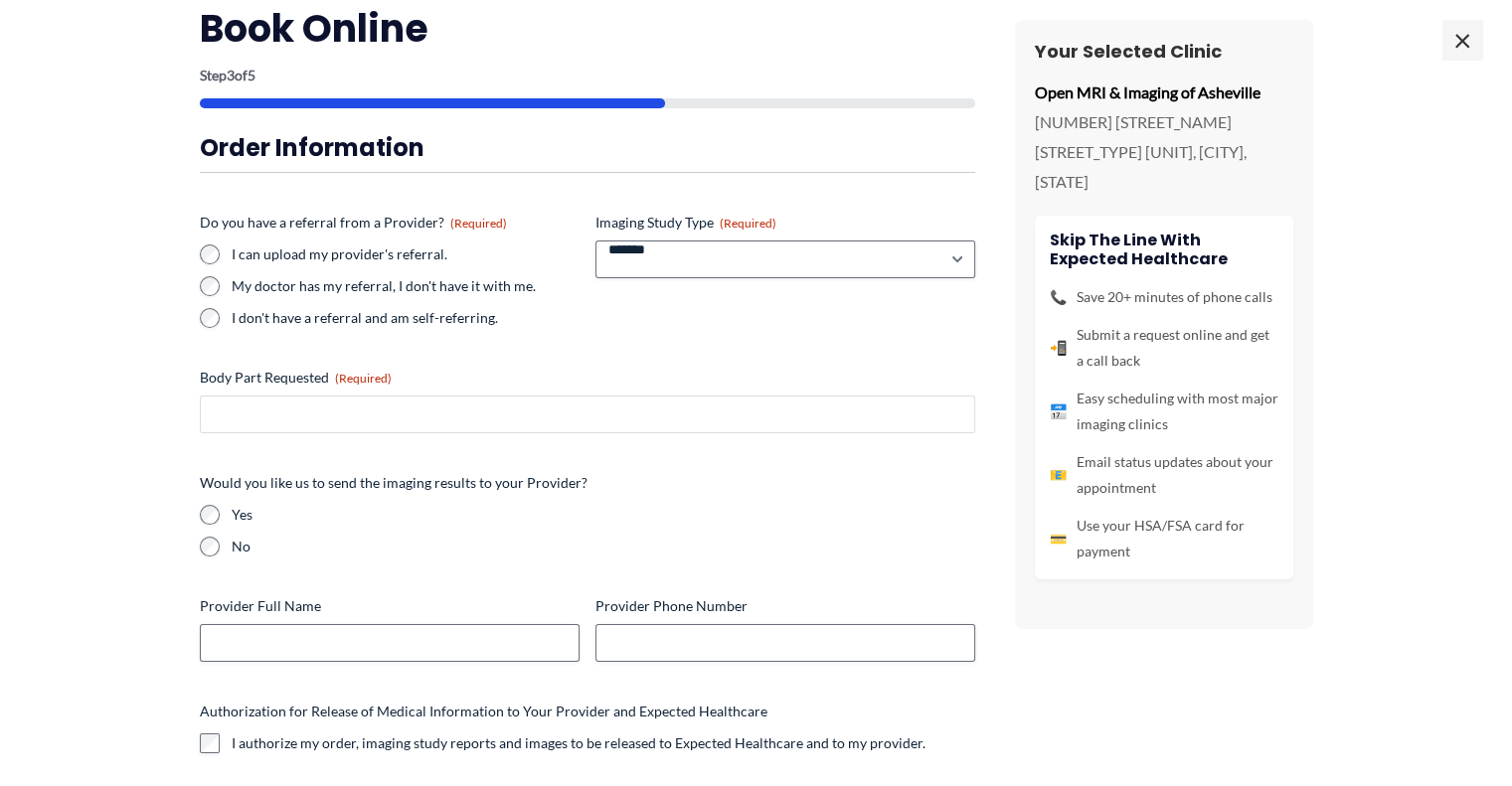 click on "Body Part Requested (Required)" at bounding box center (588, 414) 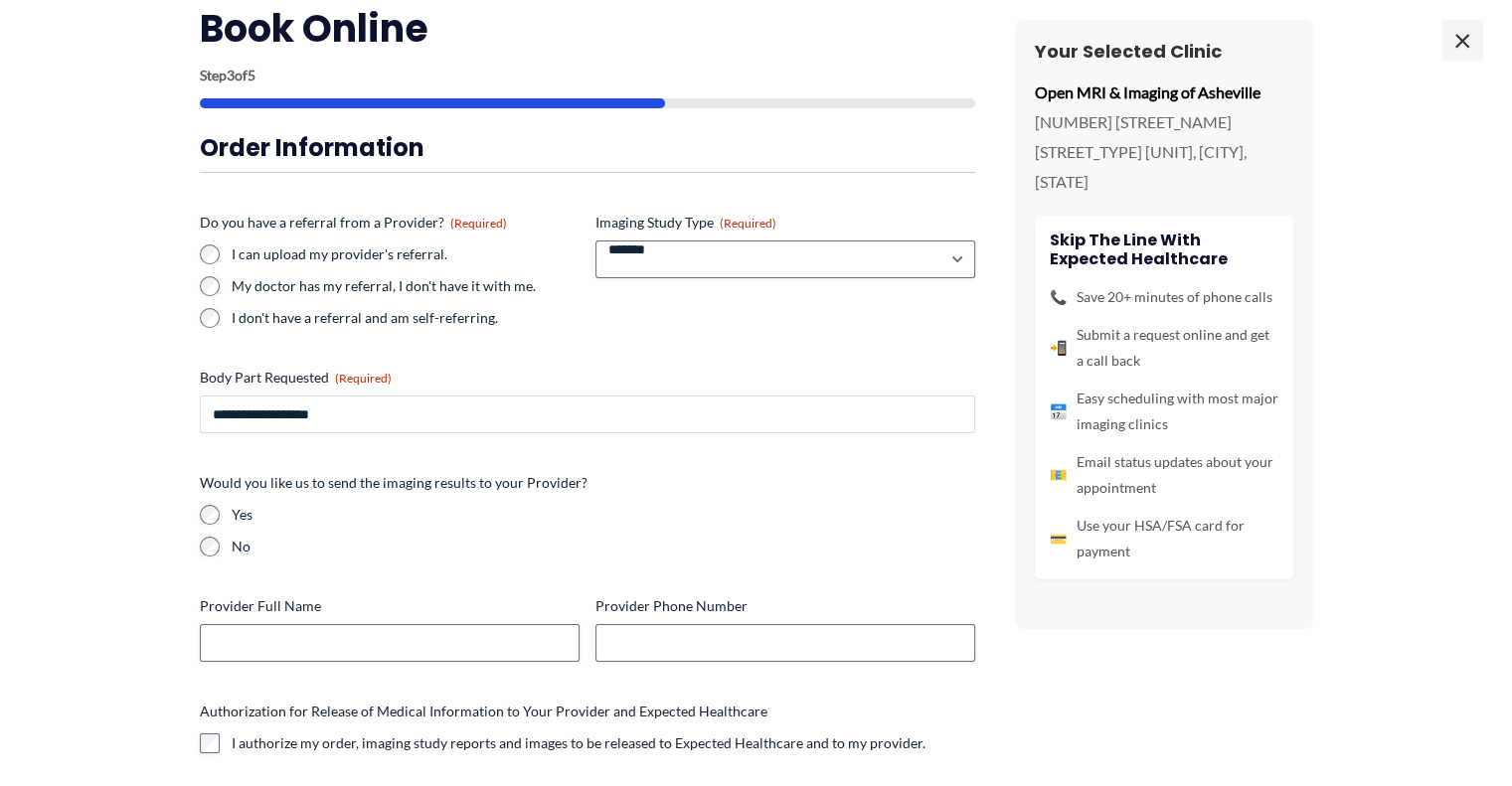 type on "**********" 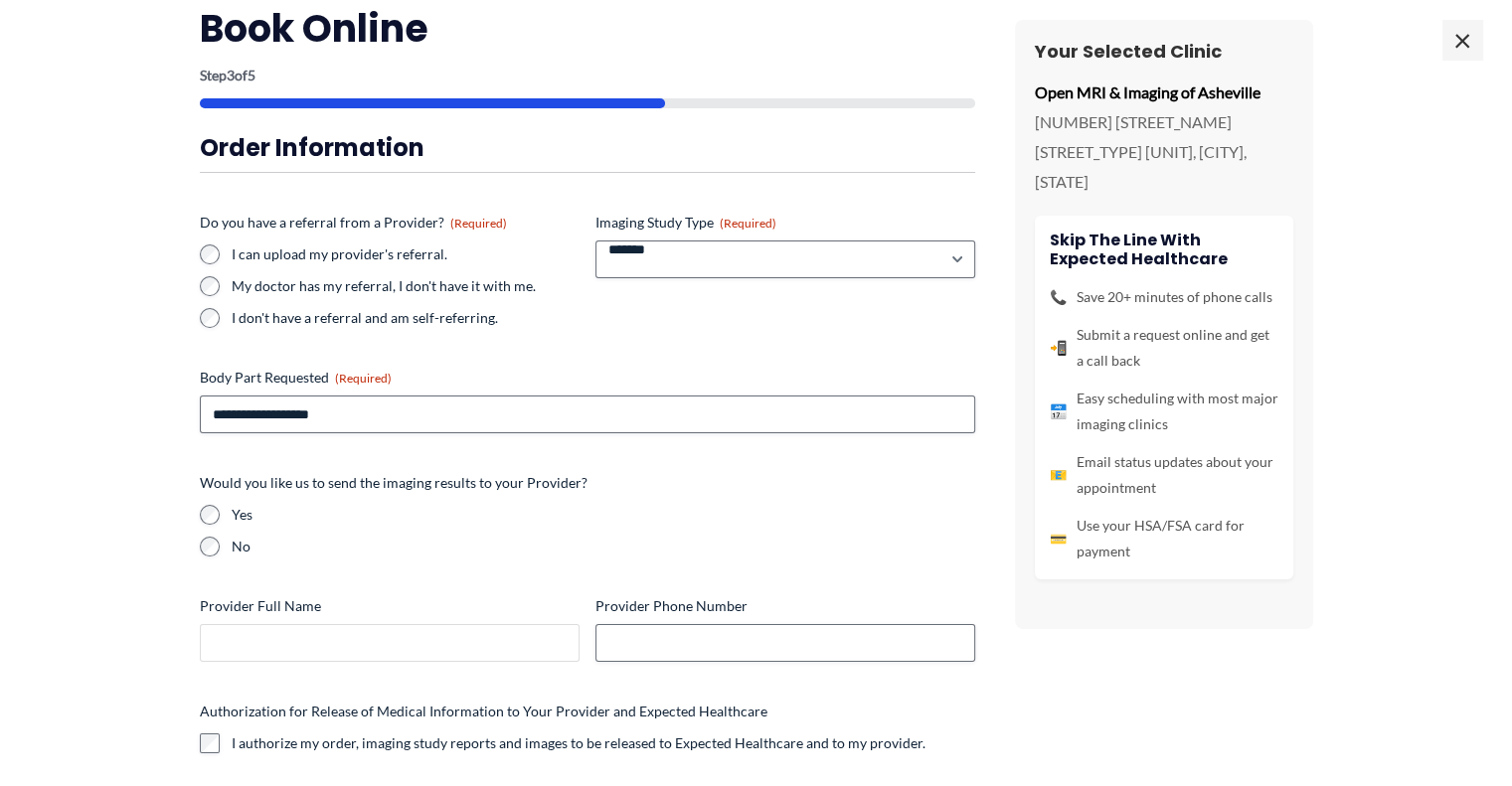 click on "Provider Full Name" at bounding box center (390, 643) 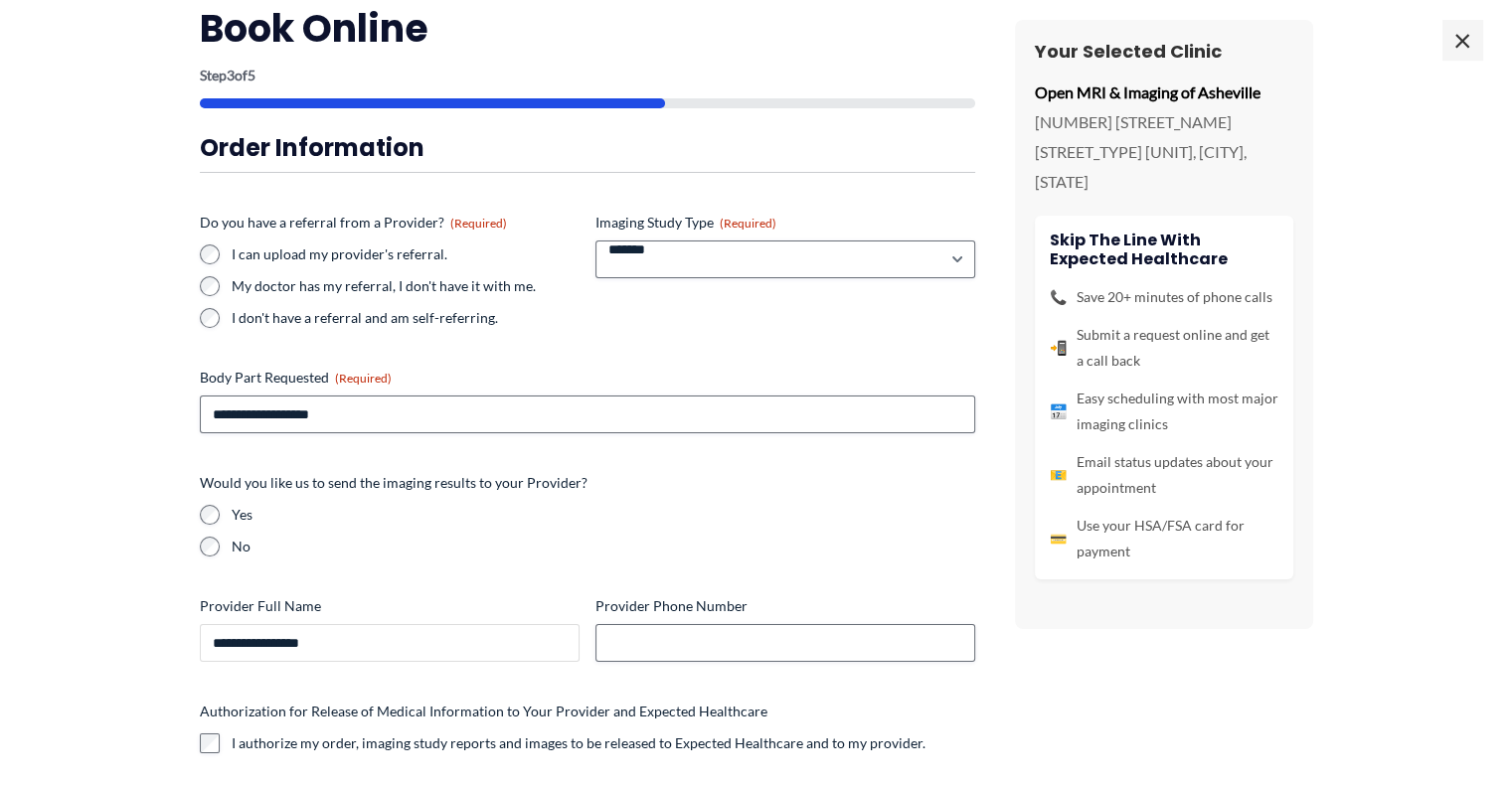 type on "**********" 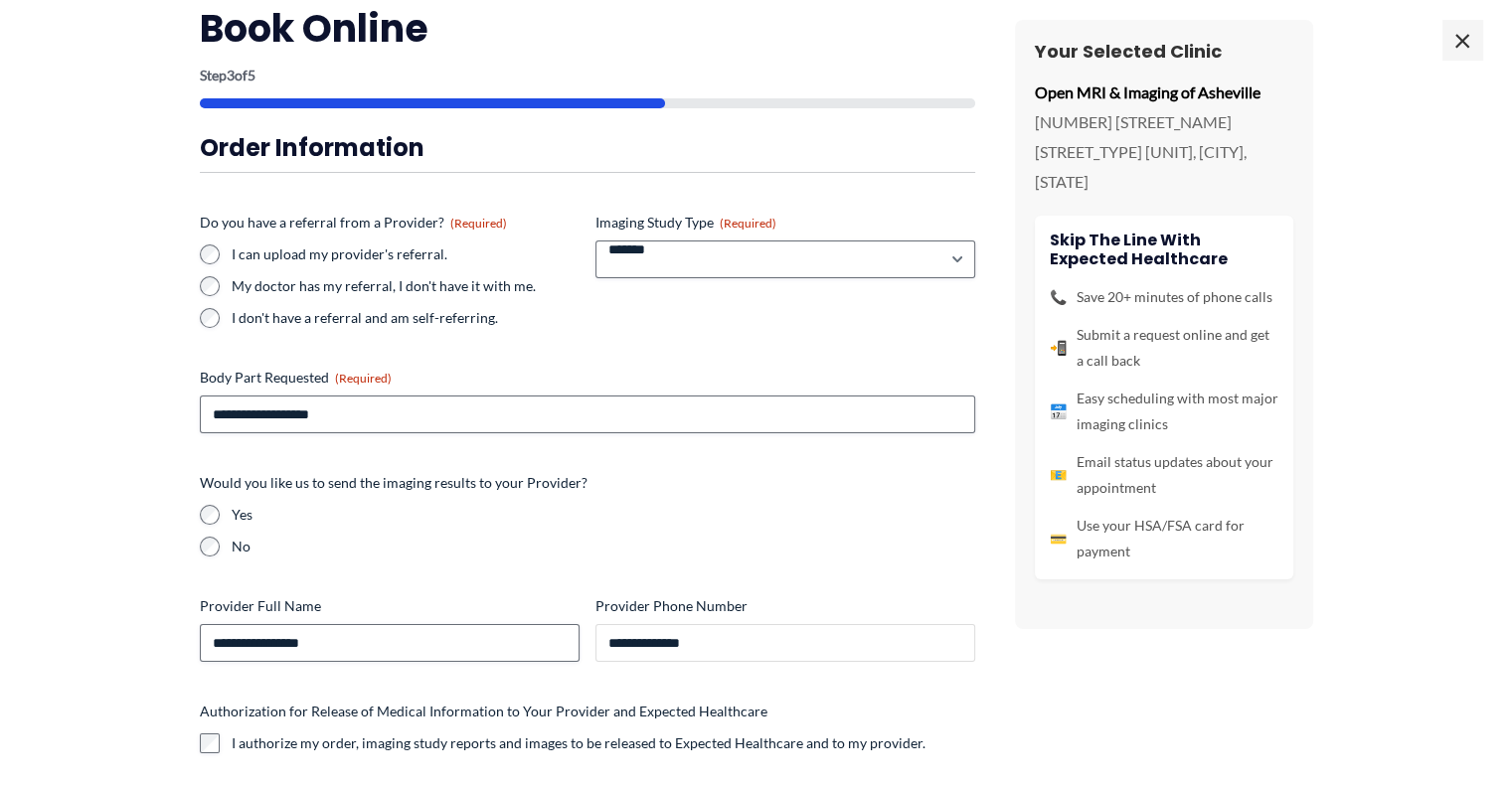 click on "**********" at bounding box center (785, 643) 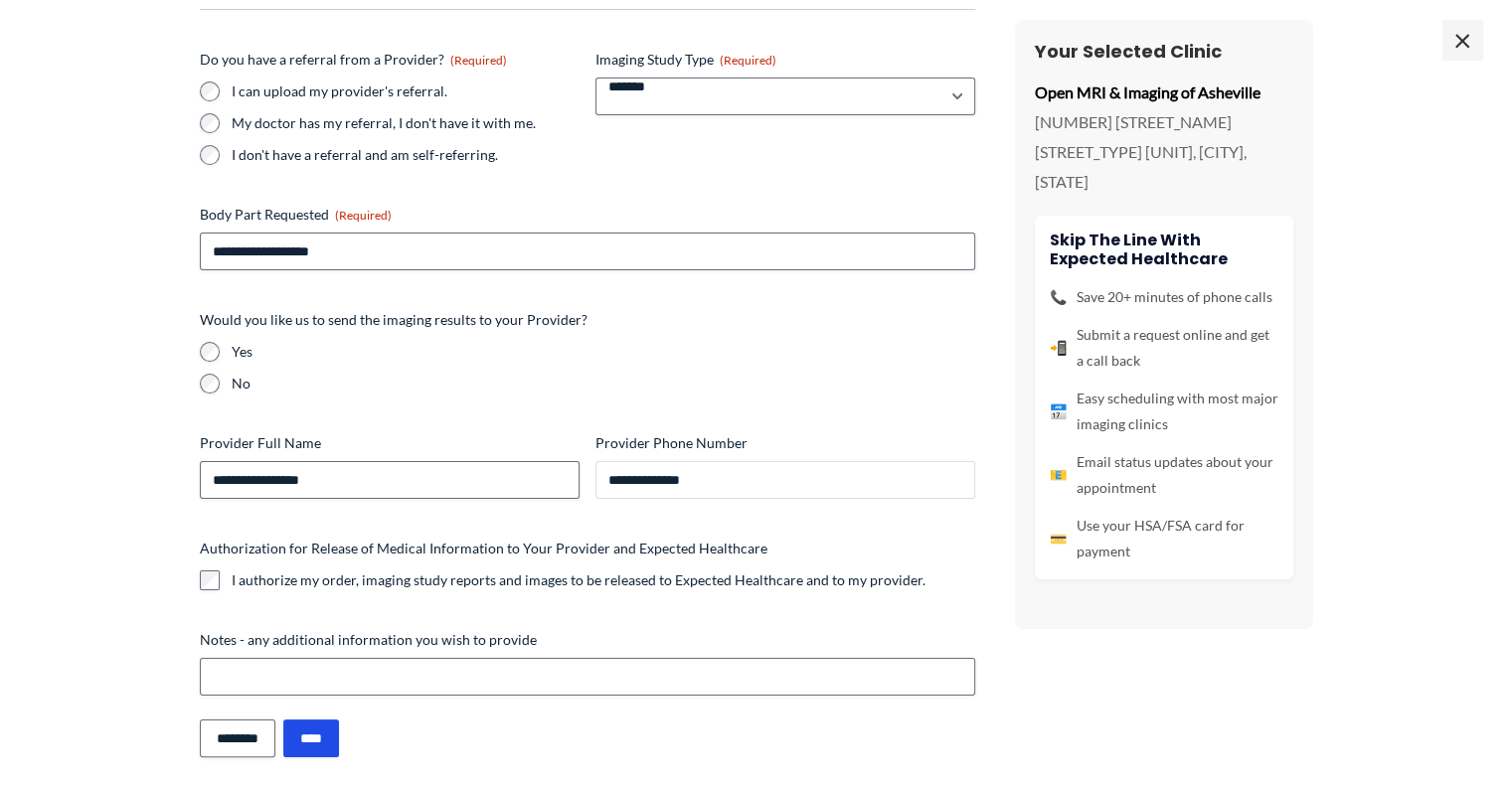 scroll, scrollTop: 229, scrollLeft: 0, axis: vertical 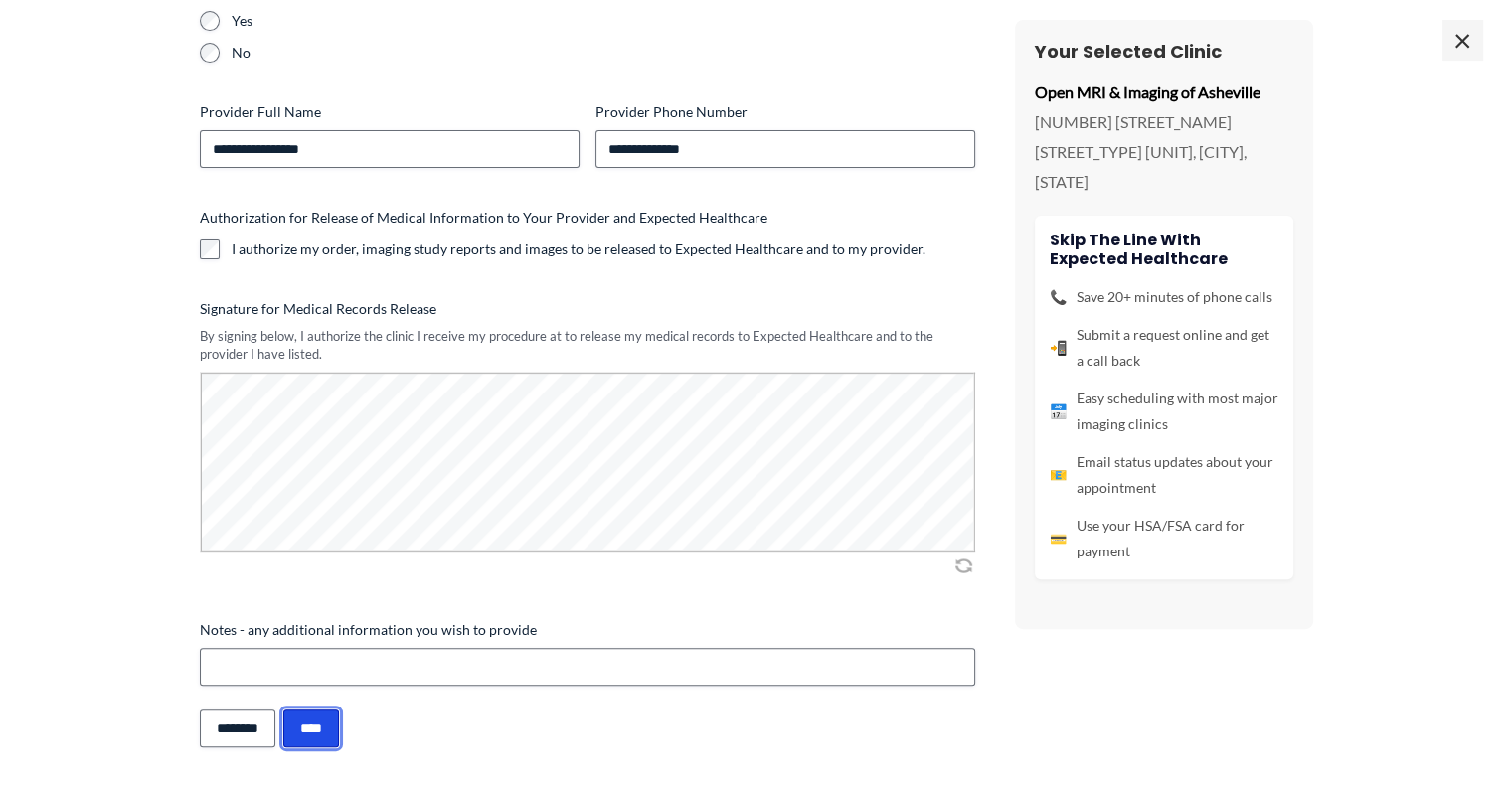 click on "****" at bounding box center [311, 728] 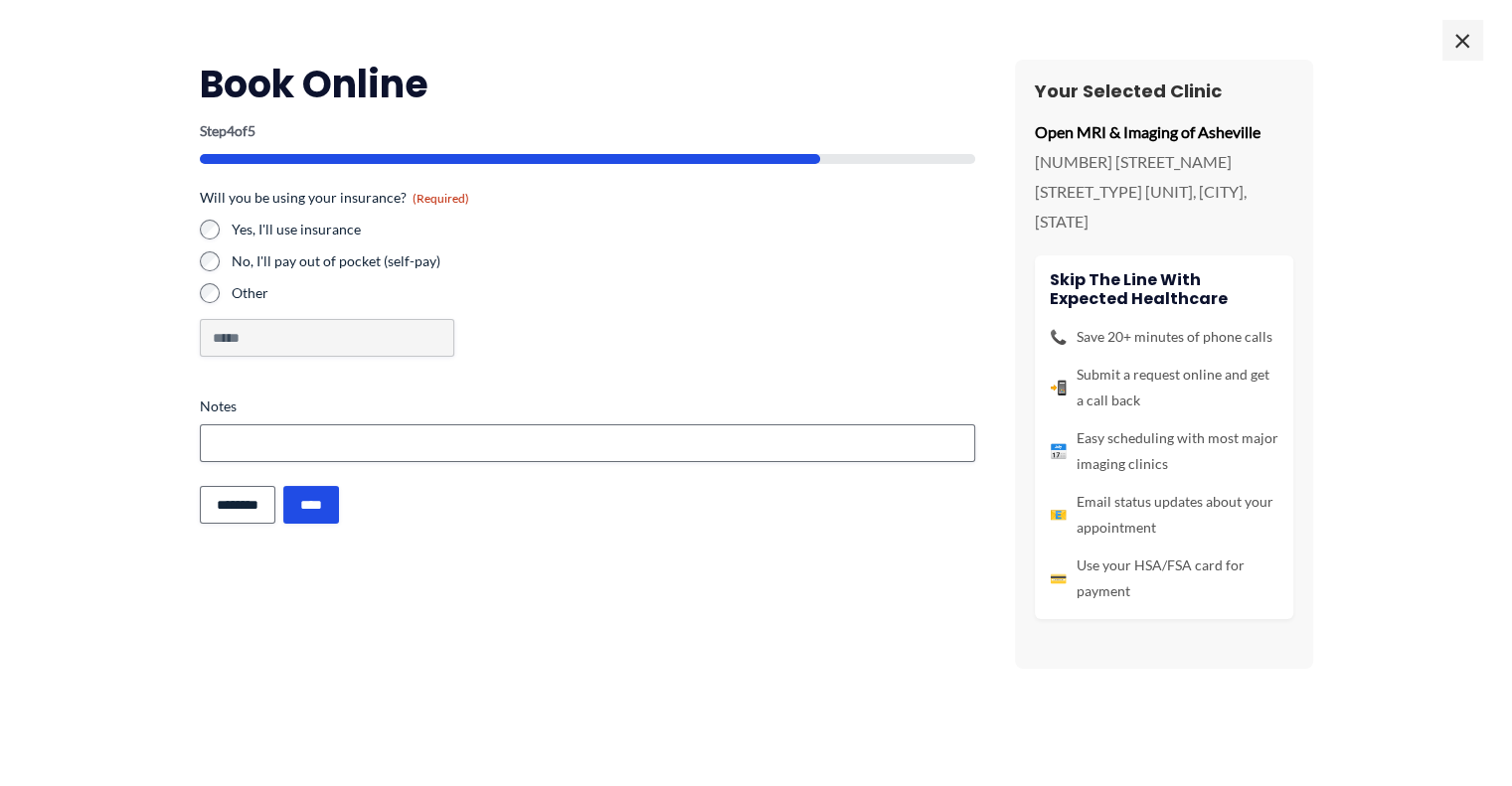 scroll, scrollTop: 0, scrollLeft: 0, axis: both 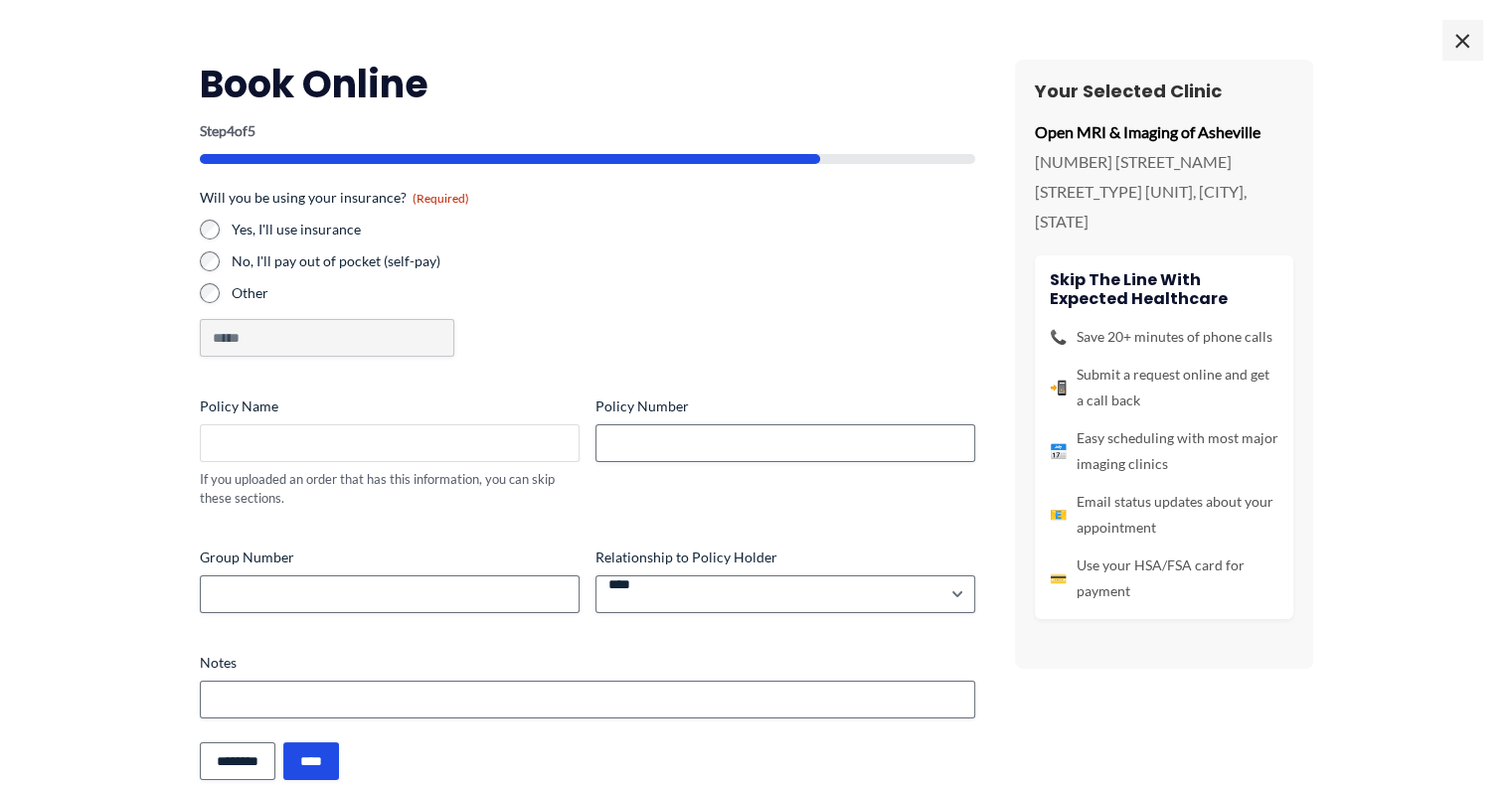 click on "Policy Name" at bounding box center [390, 443] 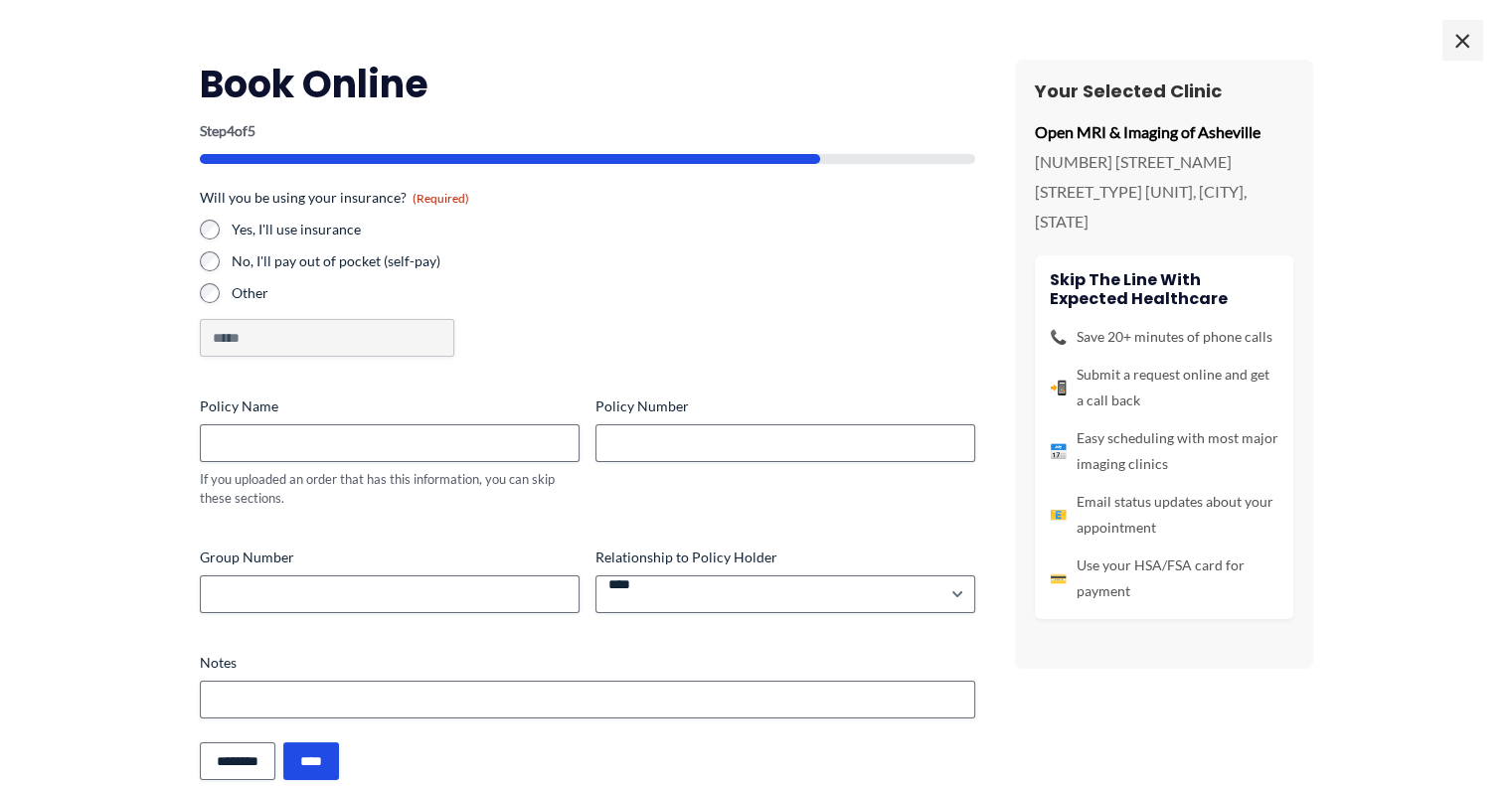click on "Policy Name" at bounding box center [390, 406] 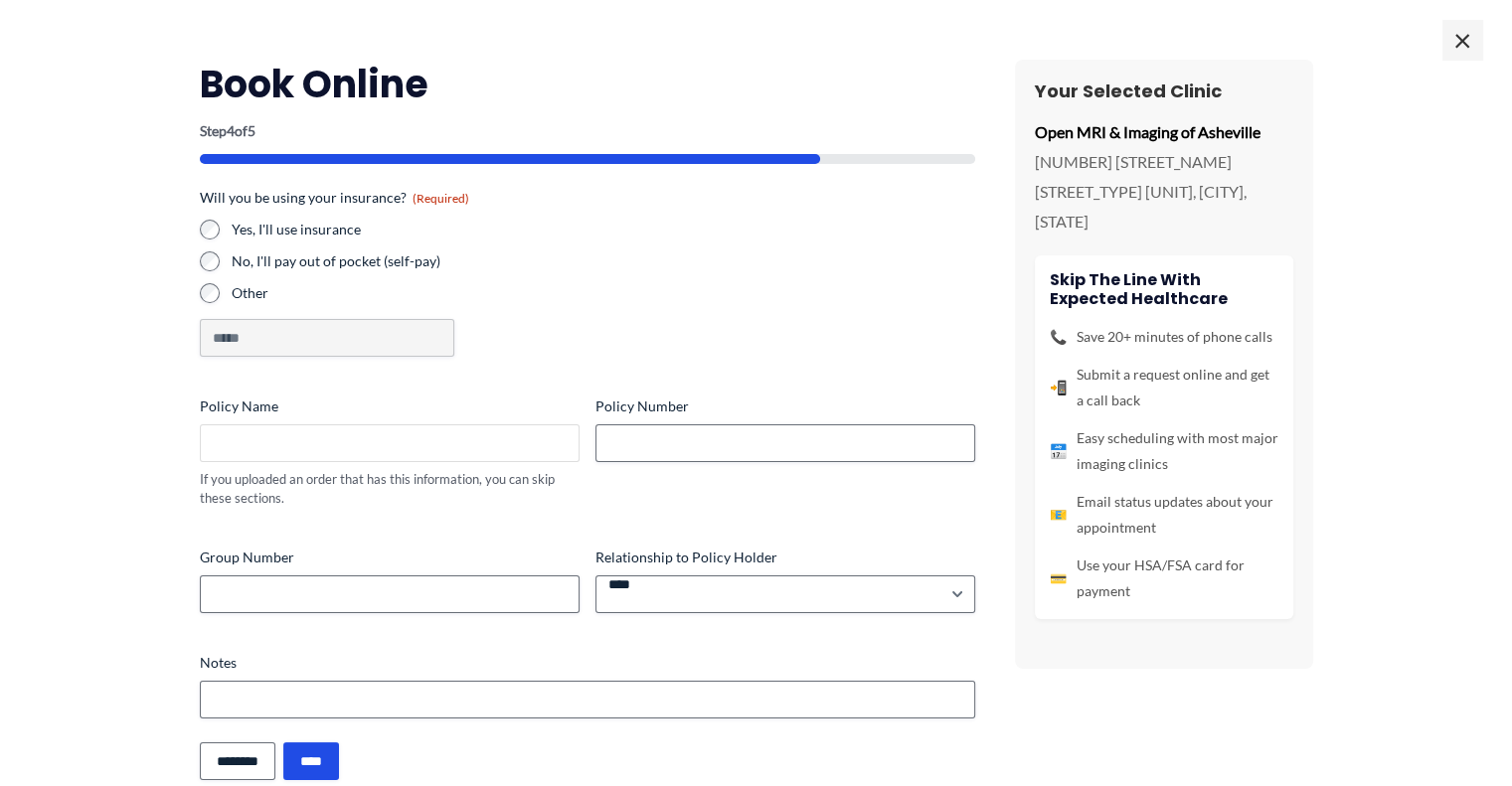 click on "Policy Name" at bounding box center [390, 443] 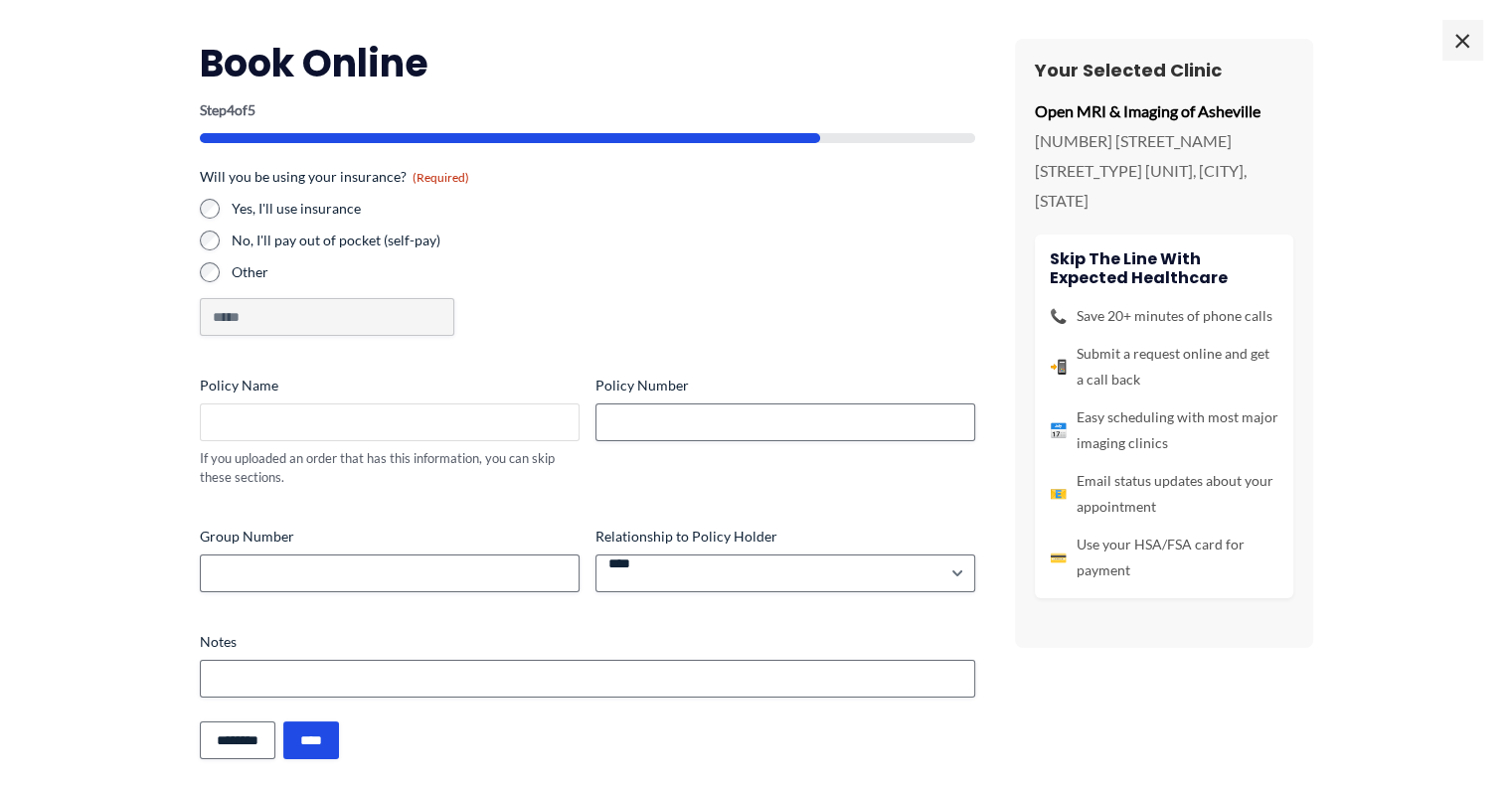scroll, scrollTop: 33, scrollLeft: 0, axis: vertical 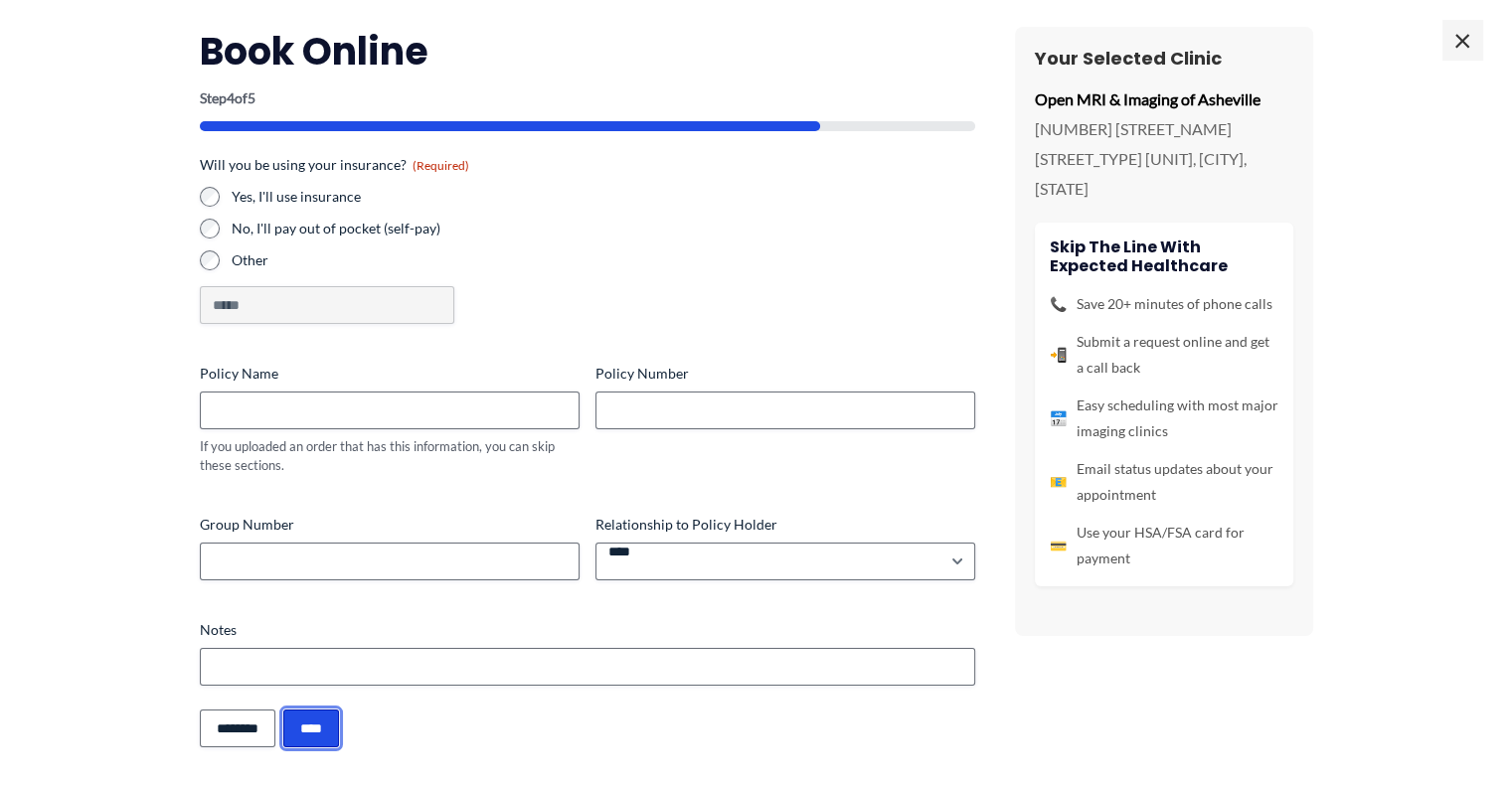click on "****" at bounding box center (311, 728) 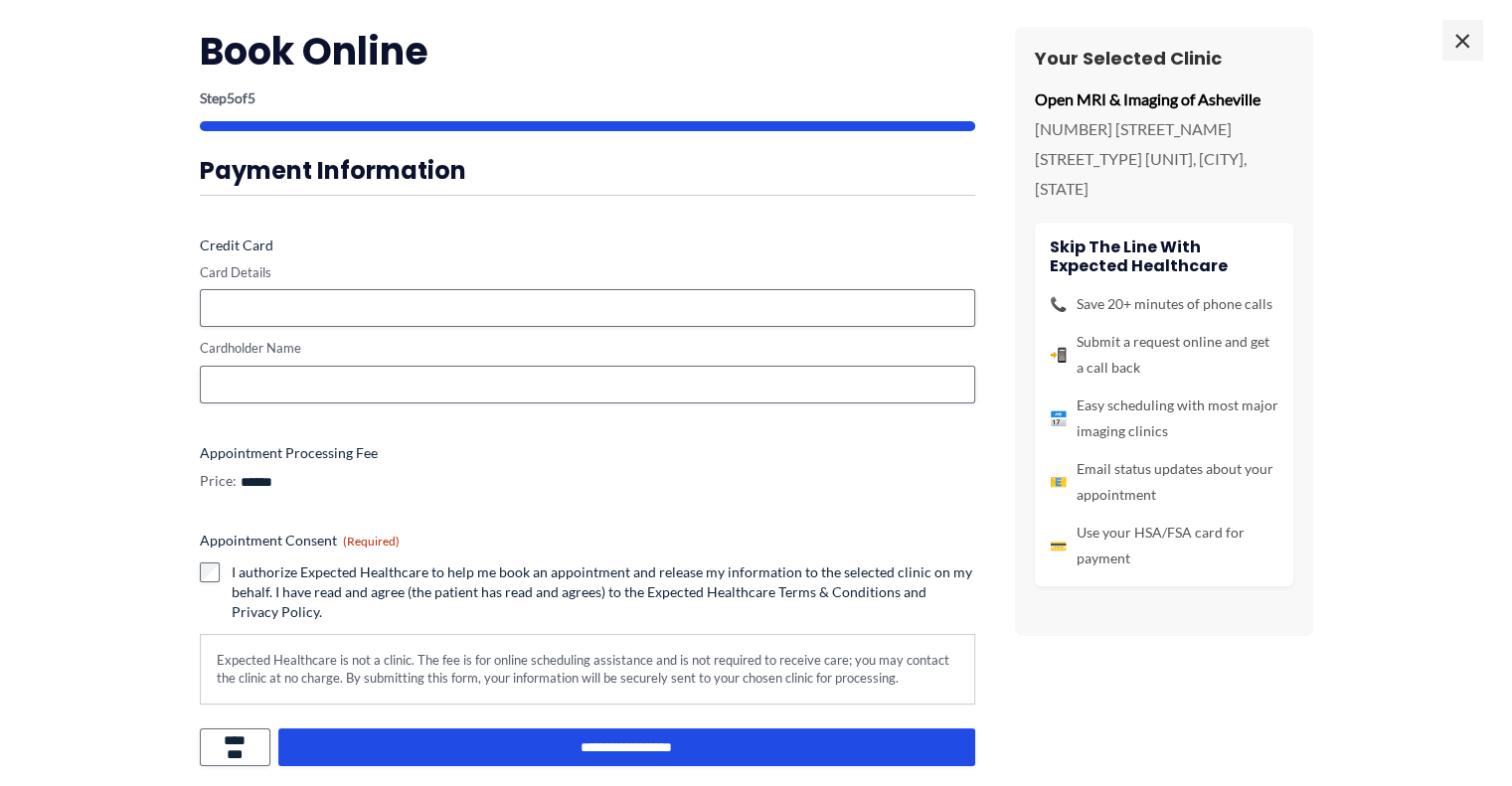 scroll, scrollTop: 288, scrollLeft: 0, axis: vertical 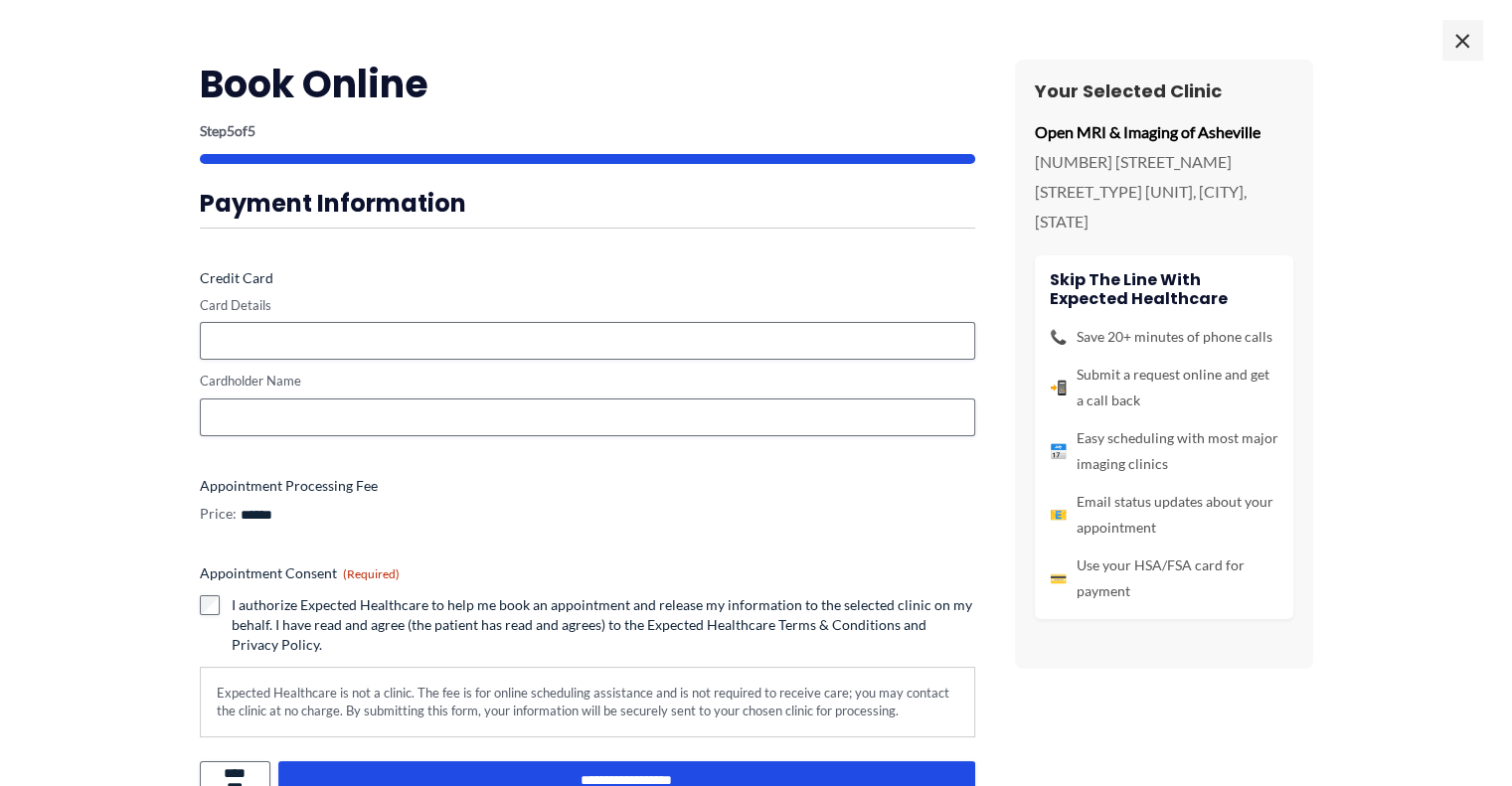 click at bounding box center [588, 341] 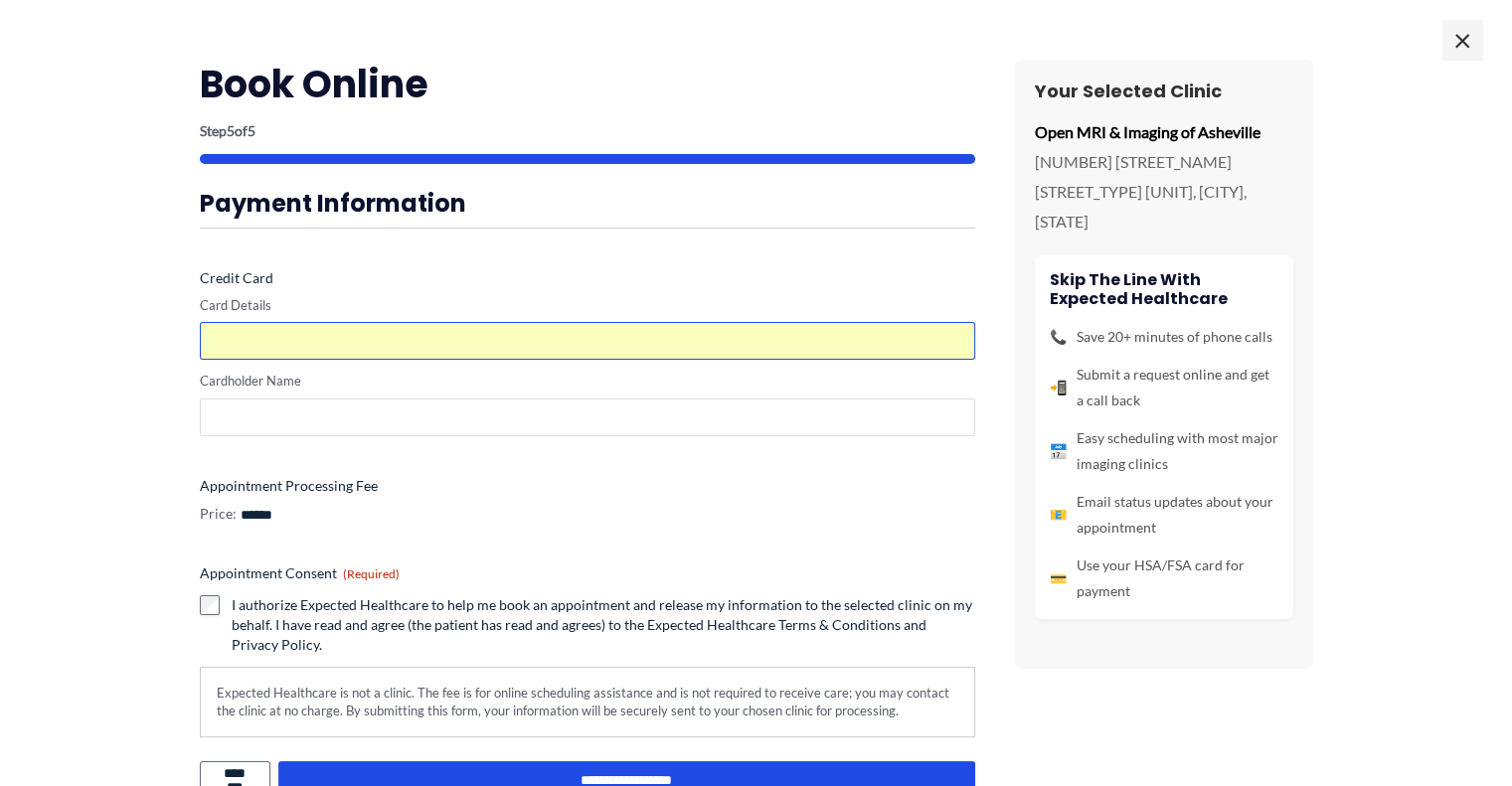 type on "**********" 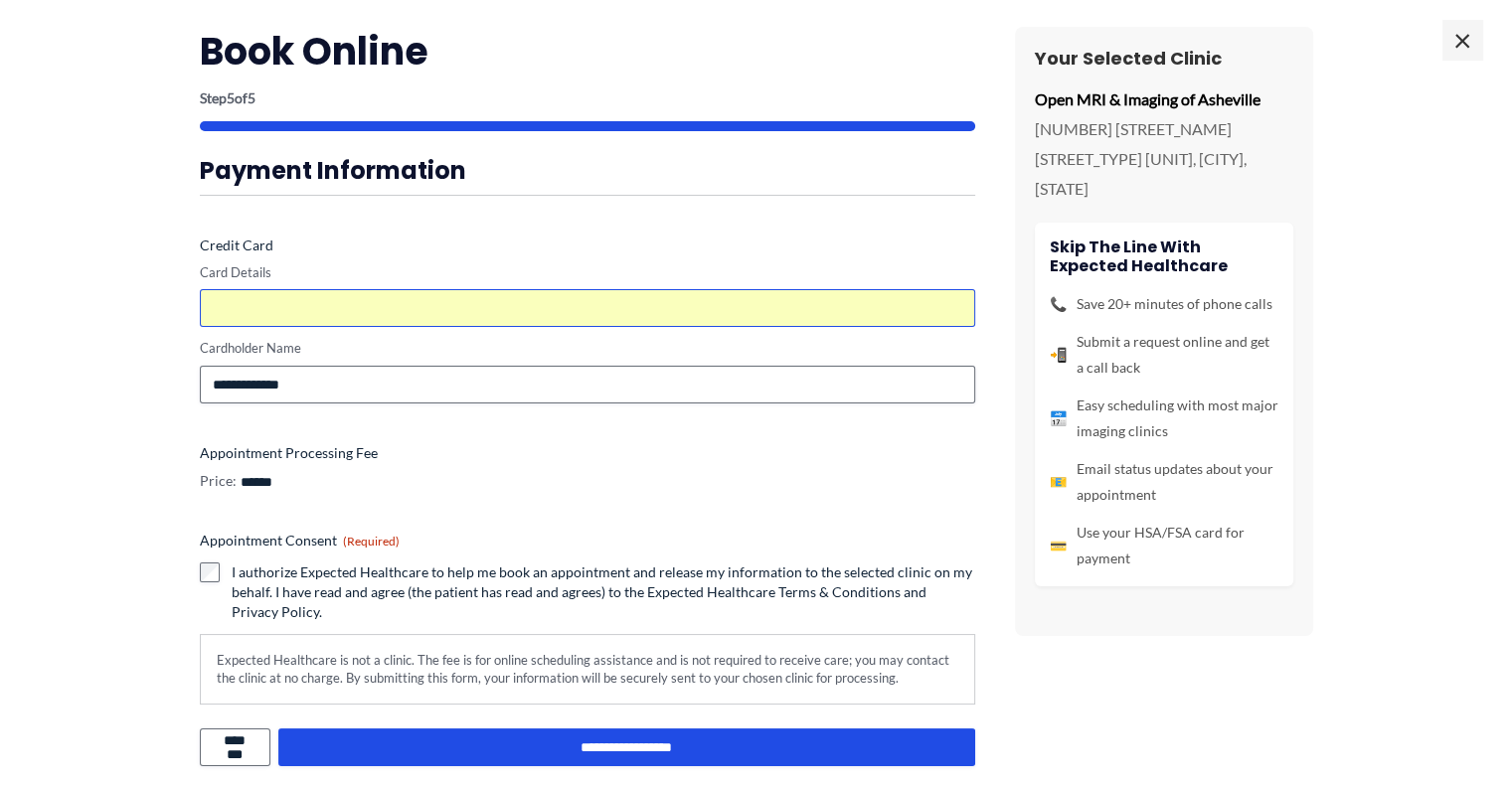 scroll, scrollTop: 52, scrollLeft: 0, axis: vertical 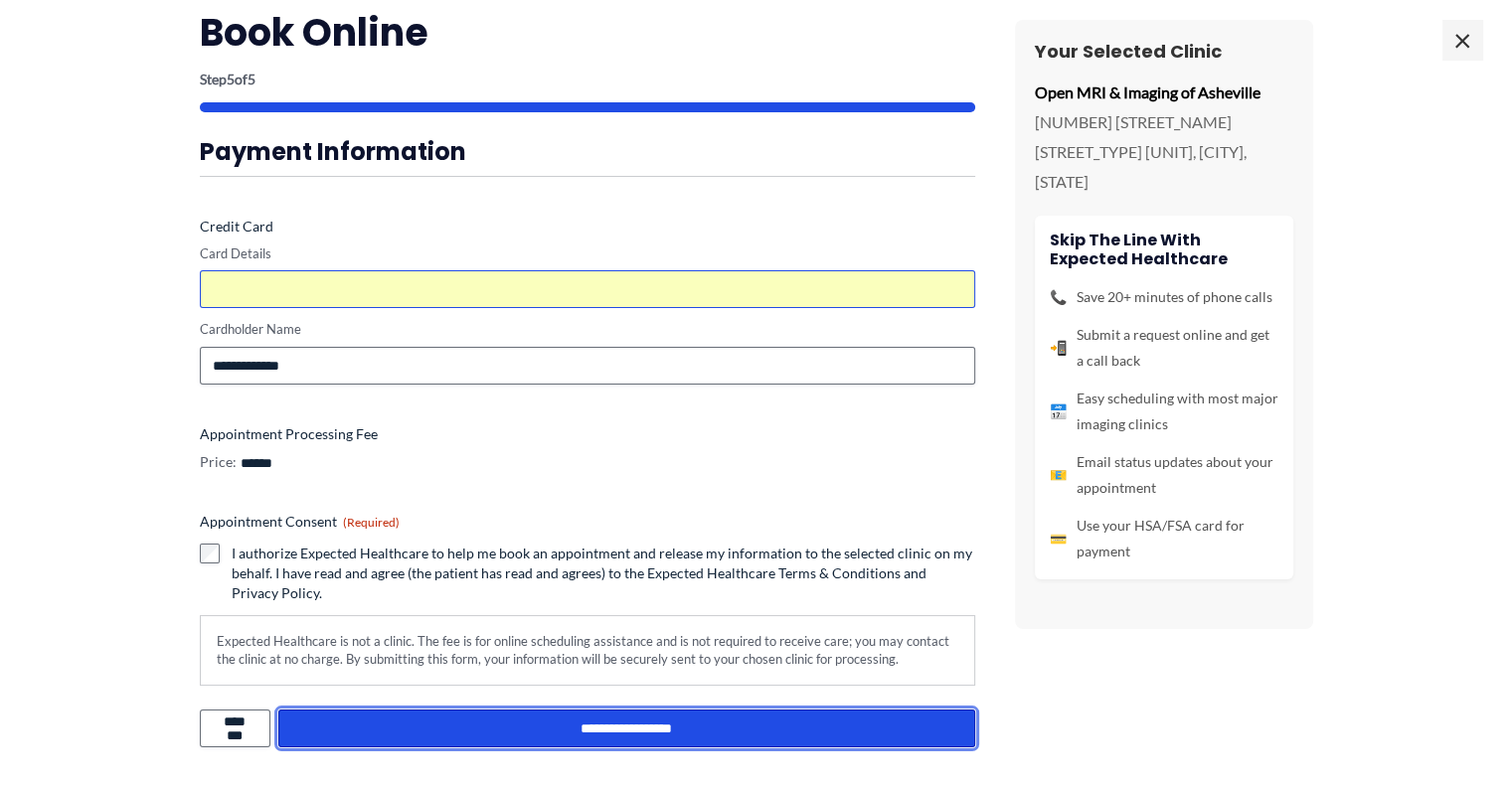 click on "**********" at bounding box center (626, 728) 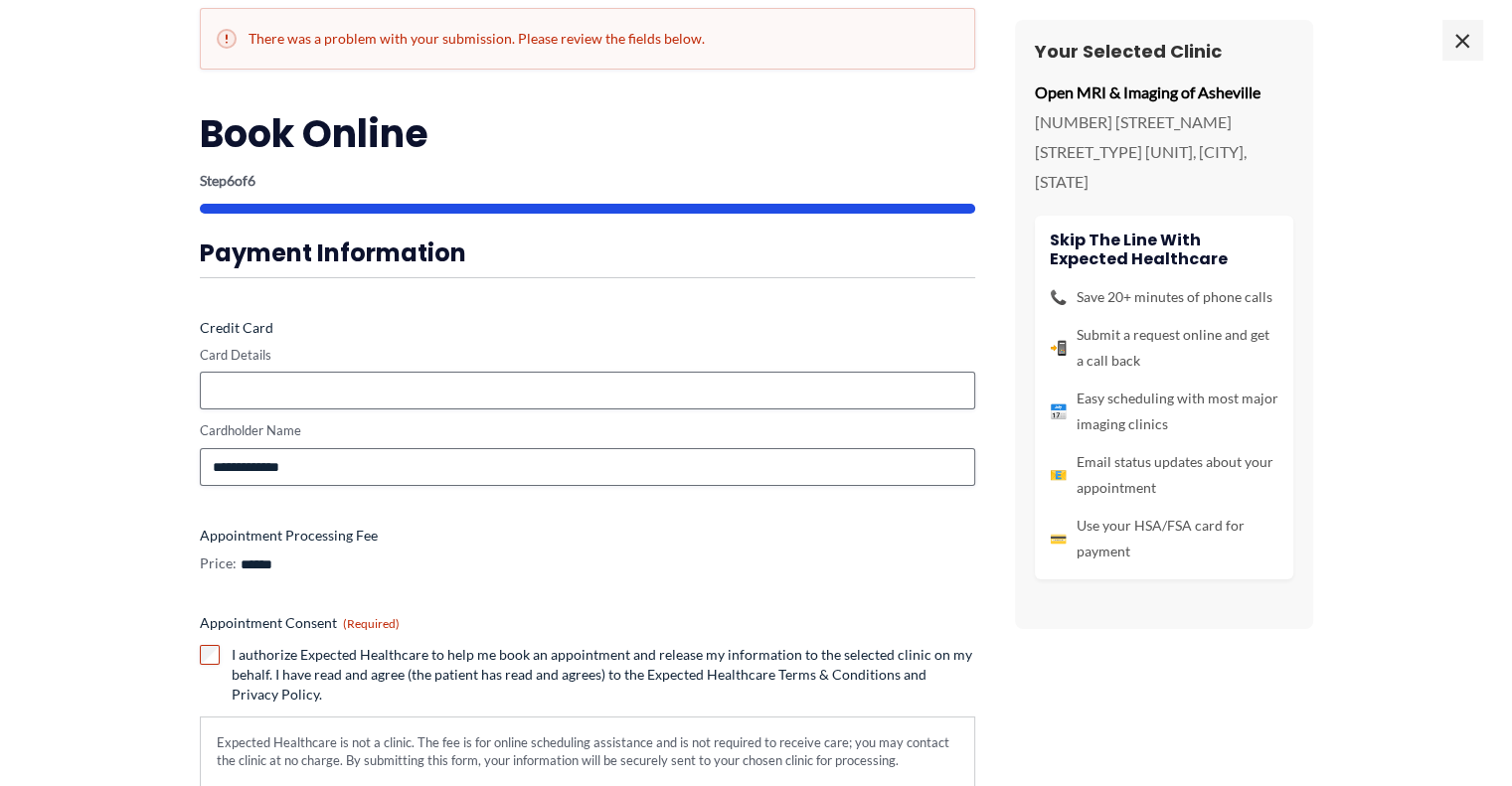 scroll, scrollTop: 0, scrollLeft: 0, axis: both 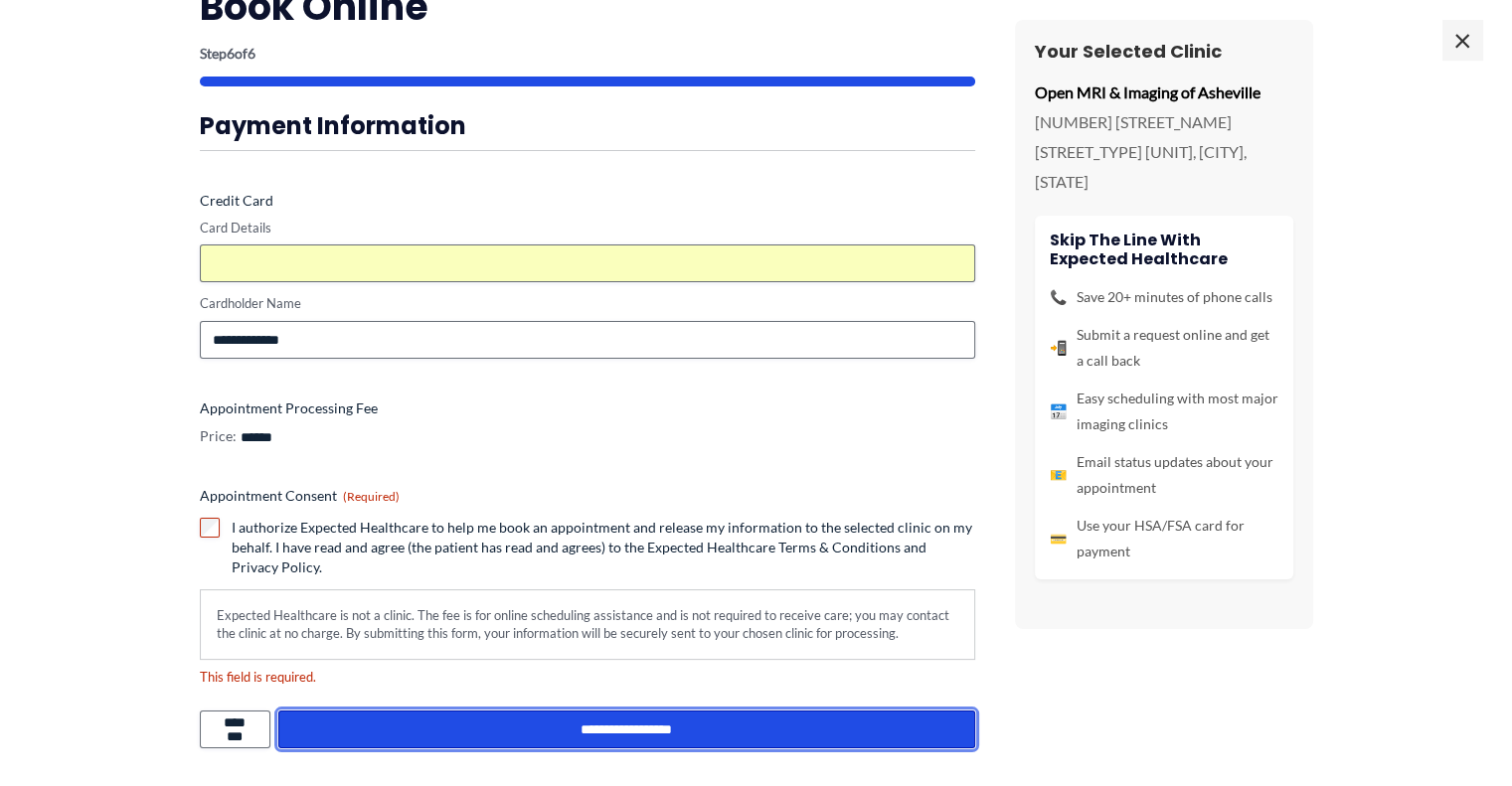 click on "**********" at bounding box center (626, 729) 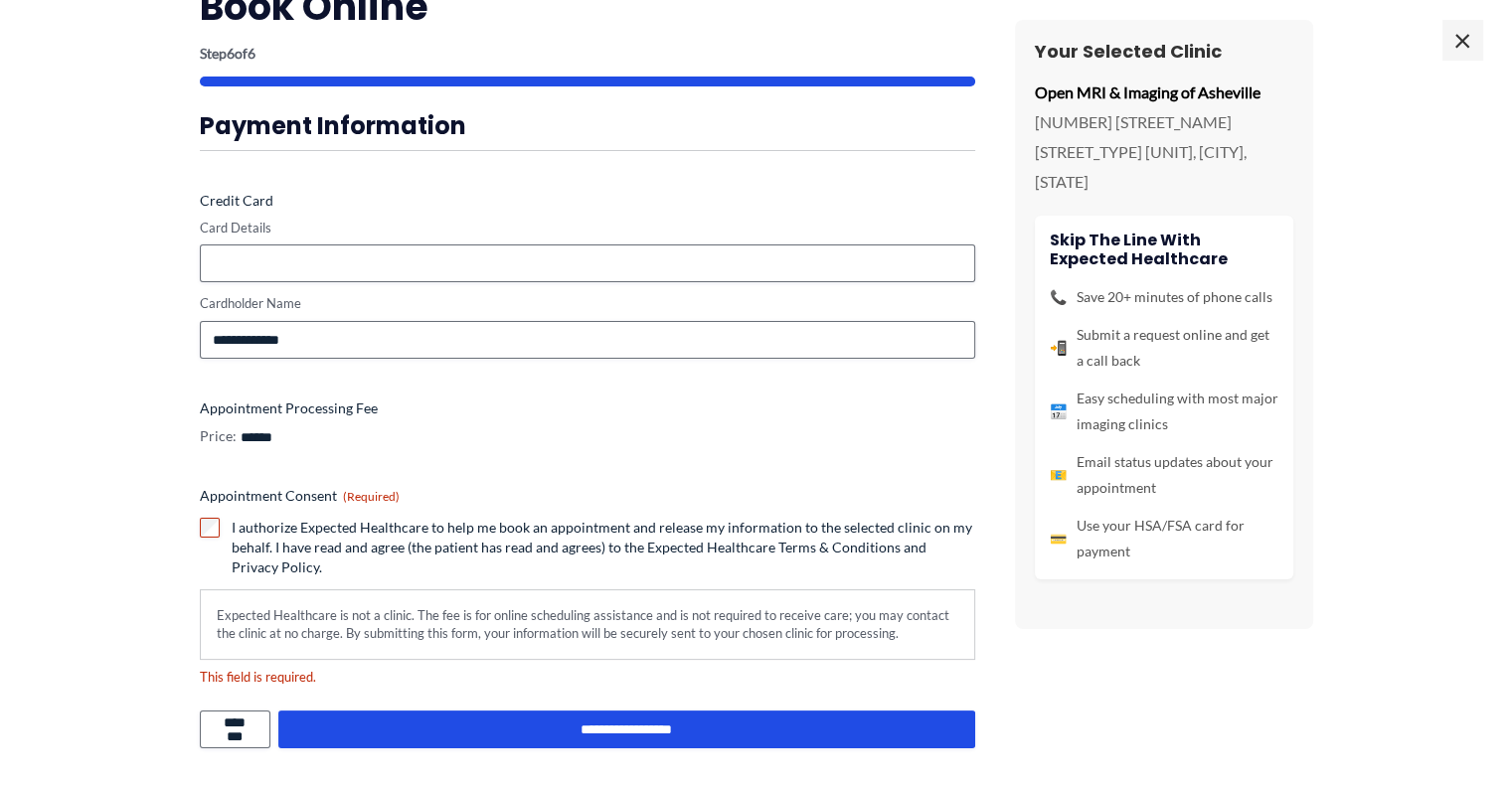 scroll, scrollTop: 679, scrollLeft: 0, axis: vertical 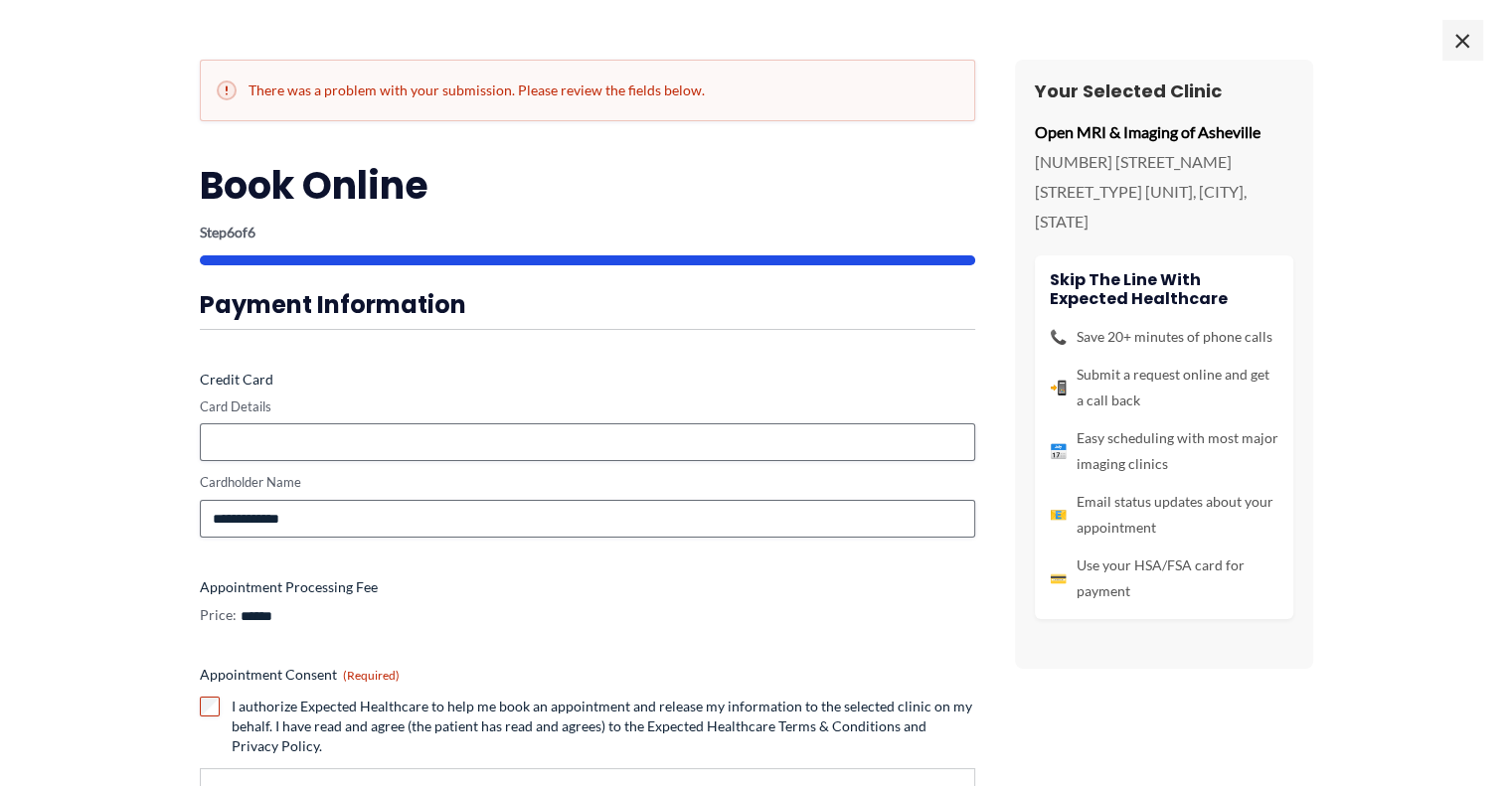 click at bounding box center [588, 442] 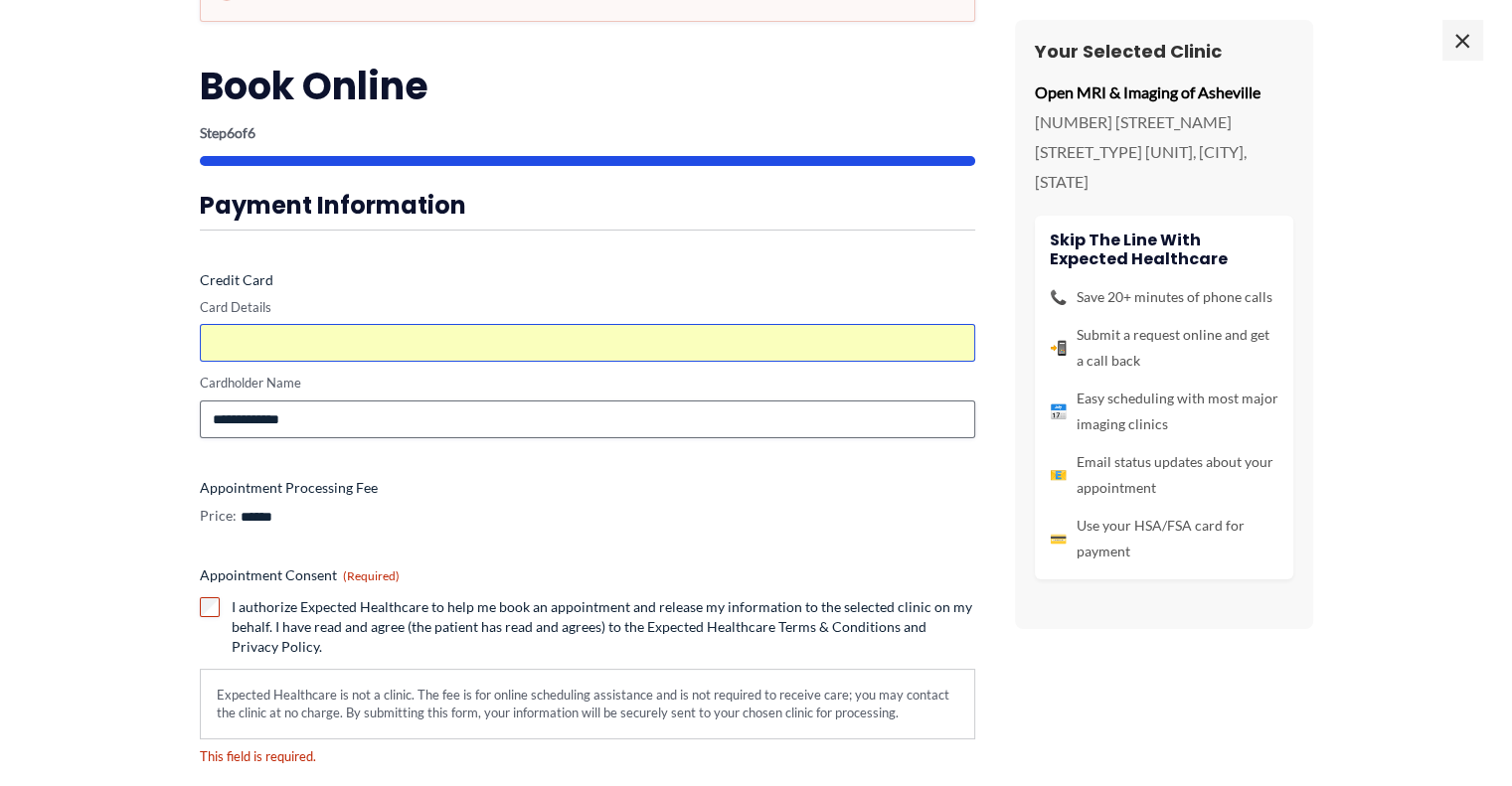 scroll, scrollTop: 179, scrollLeft: 0, axis: vertical 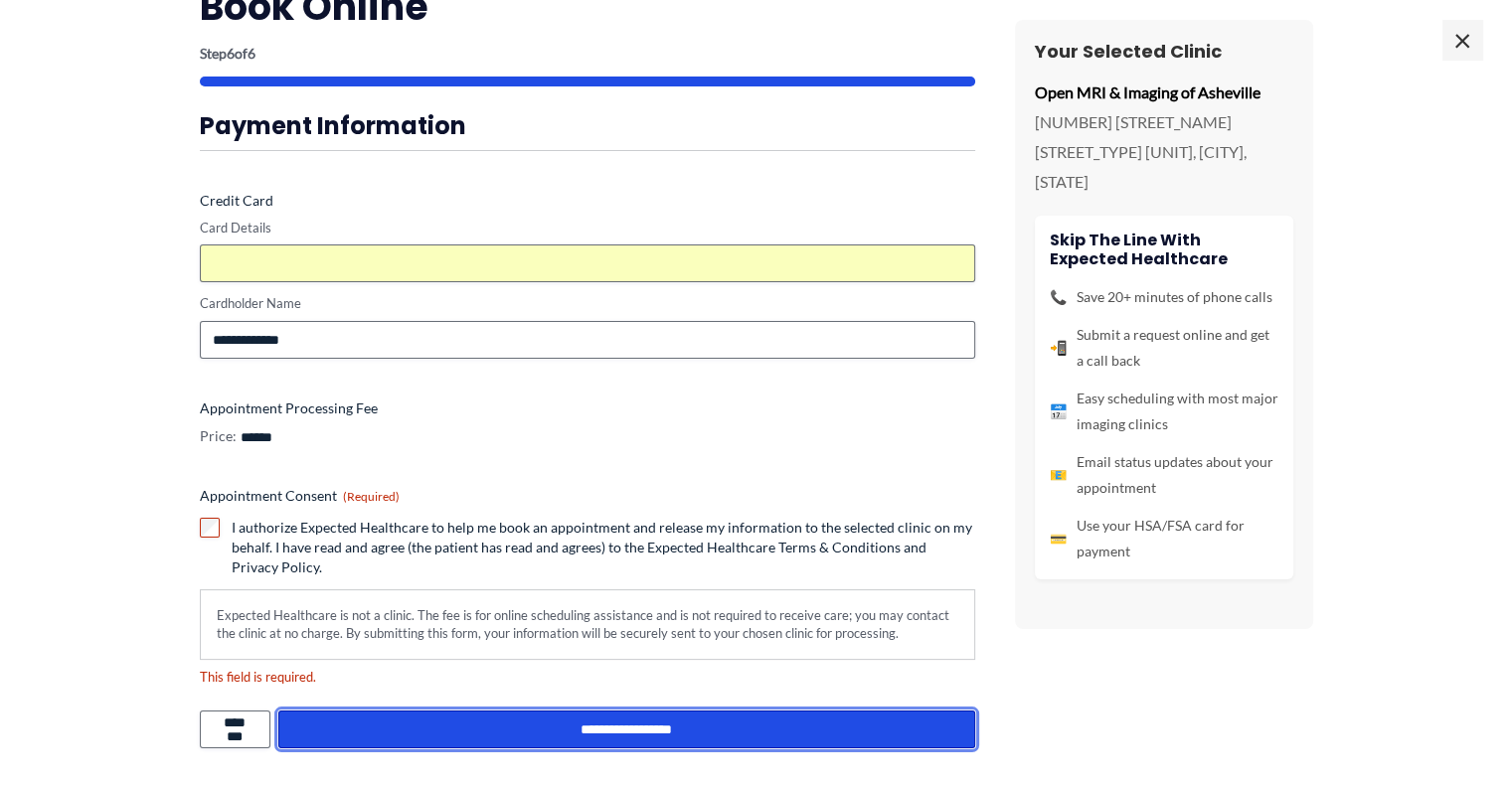 click on "**********" at bounding box center (626, 729) 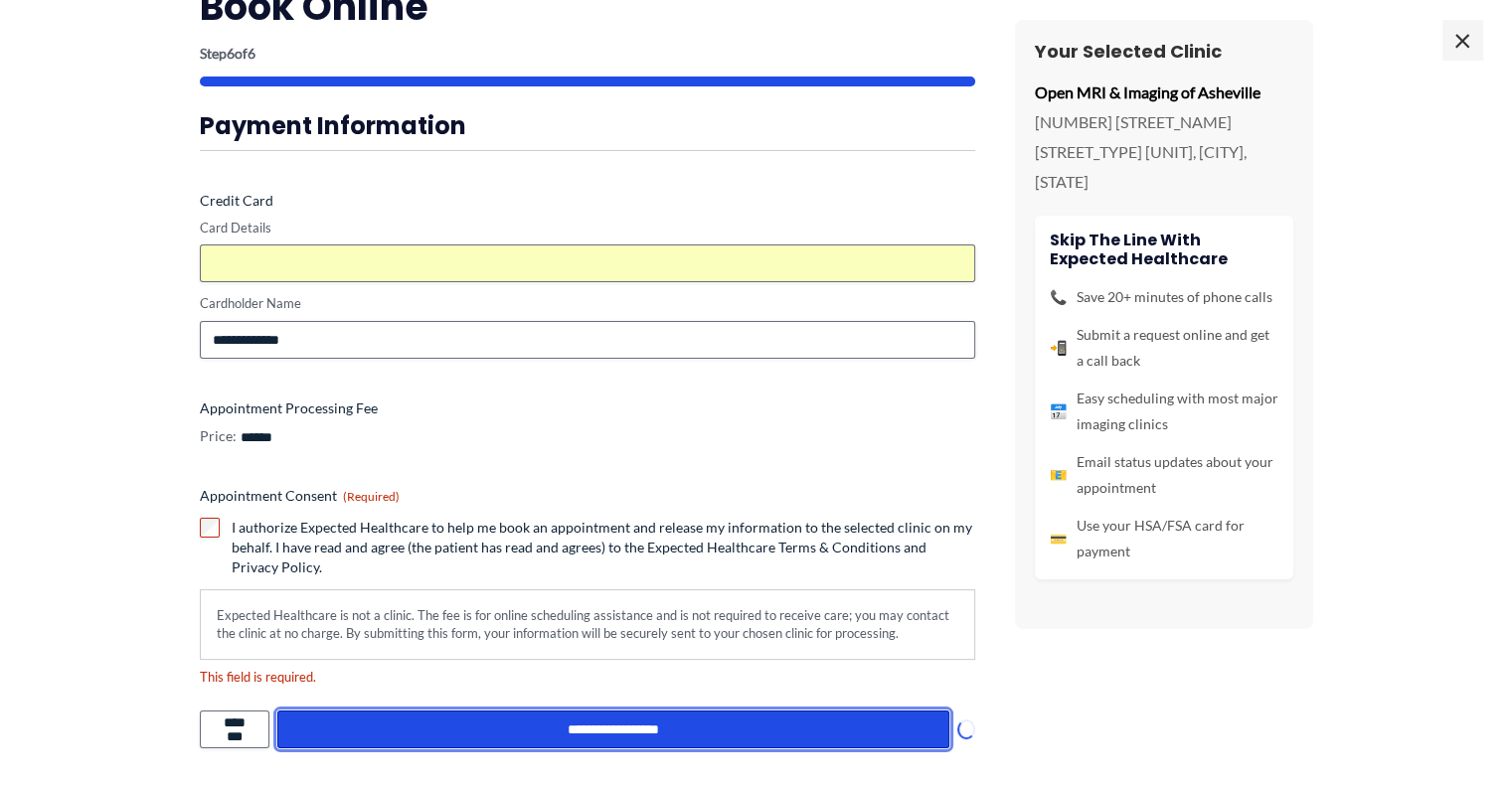 click on "**********" at bounding box center (613, 729) 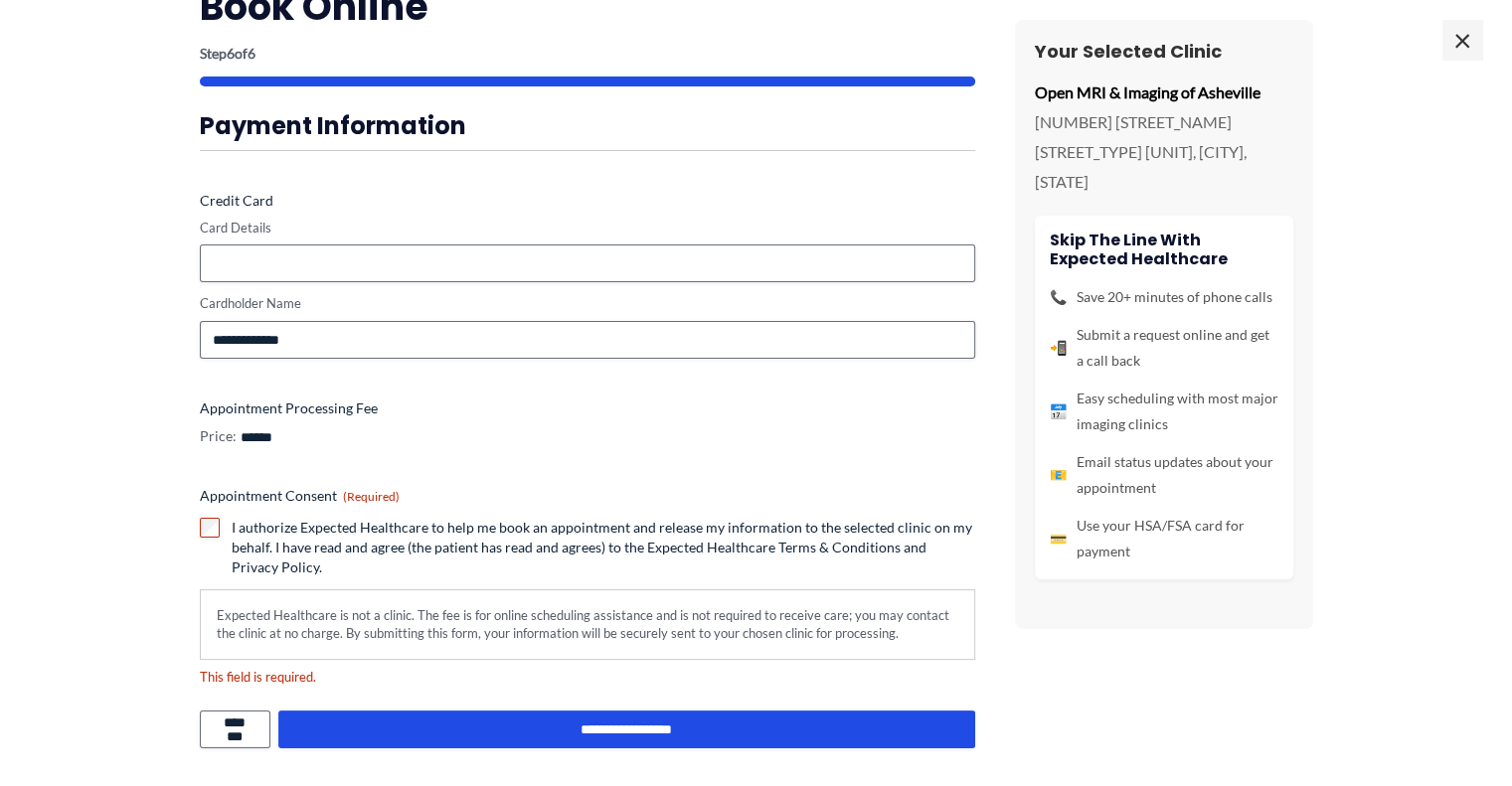 scroll, scrollTop: 1111, scrollLeft: 0, axis: vertical 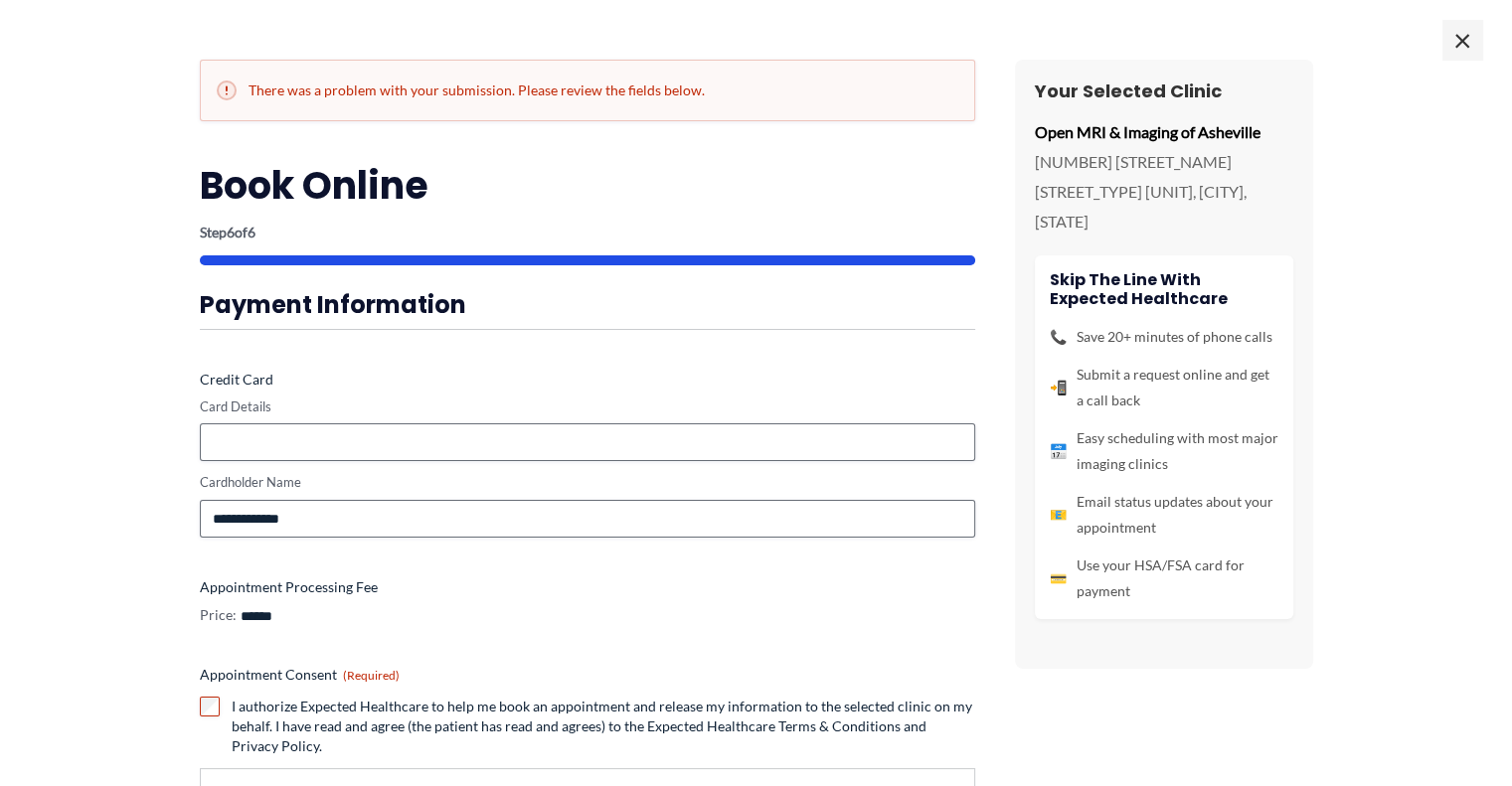 click at bounding box center (588, 442) 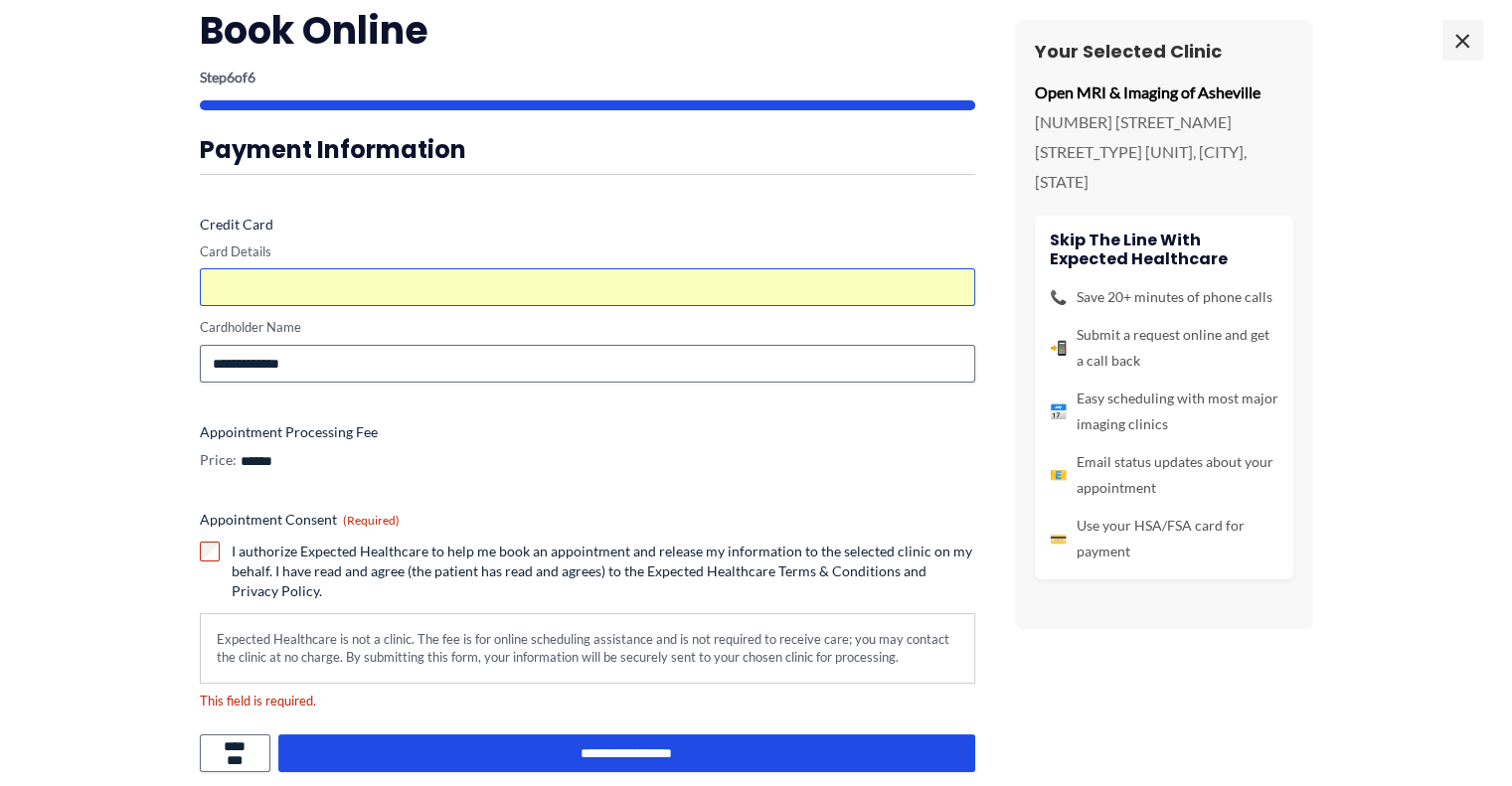scroll, scrollTop: 179, scrollLeft: 0, axis: vertical 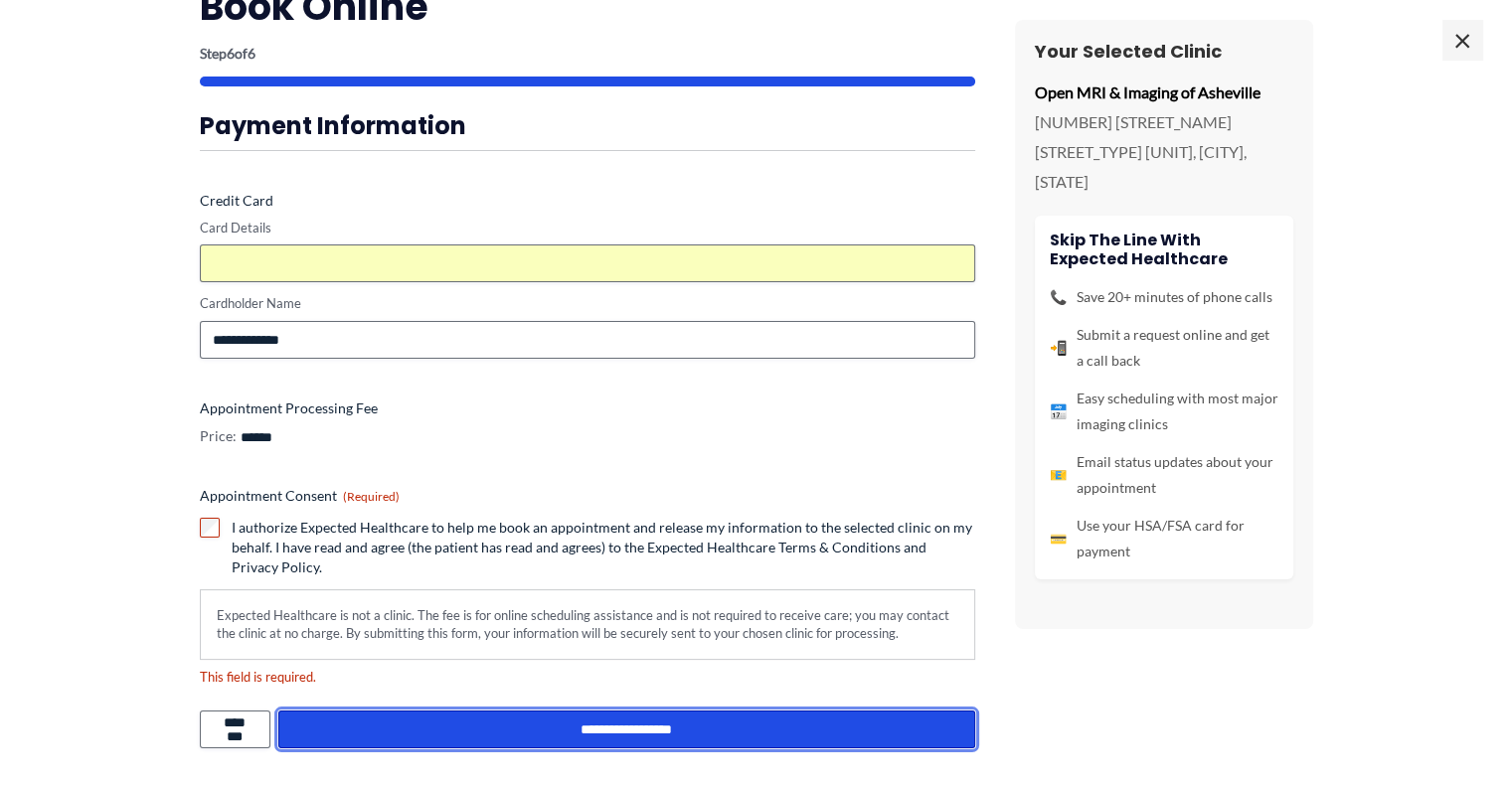 click on "**********" at bounding box center (626, 729) 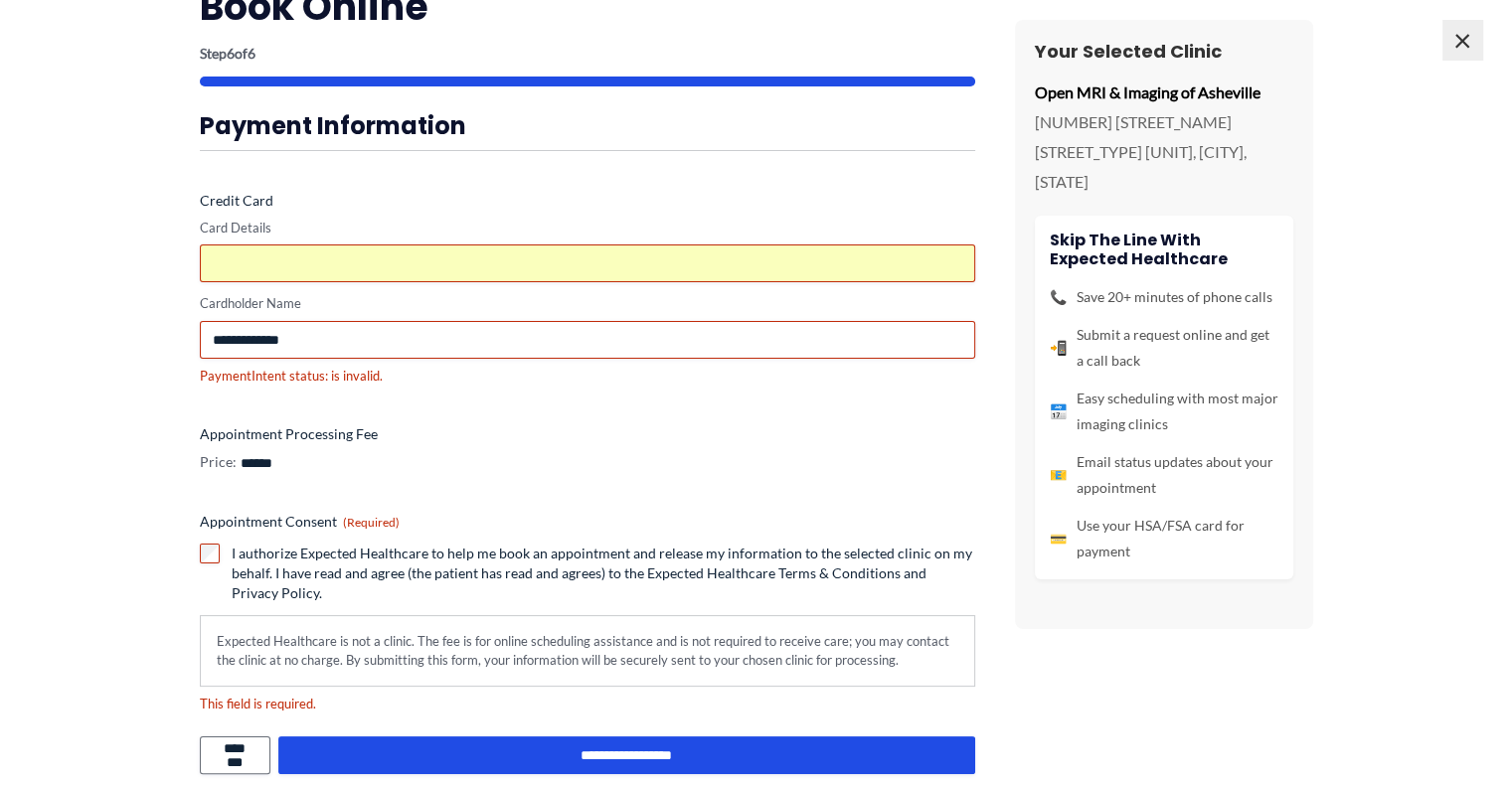 click on "×" at bounding box center [1462, 40] 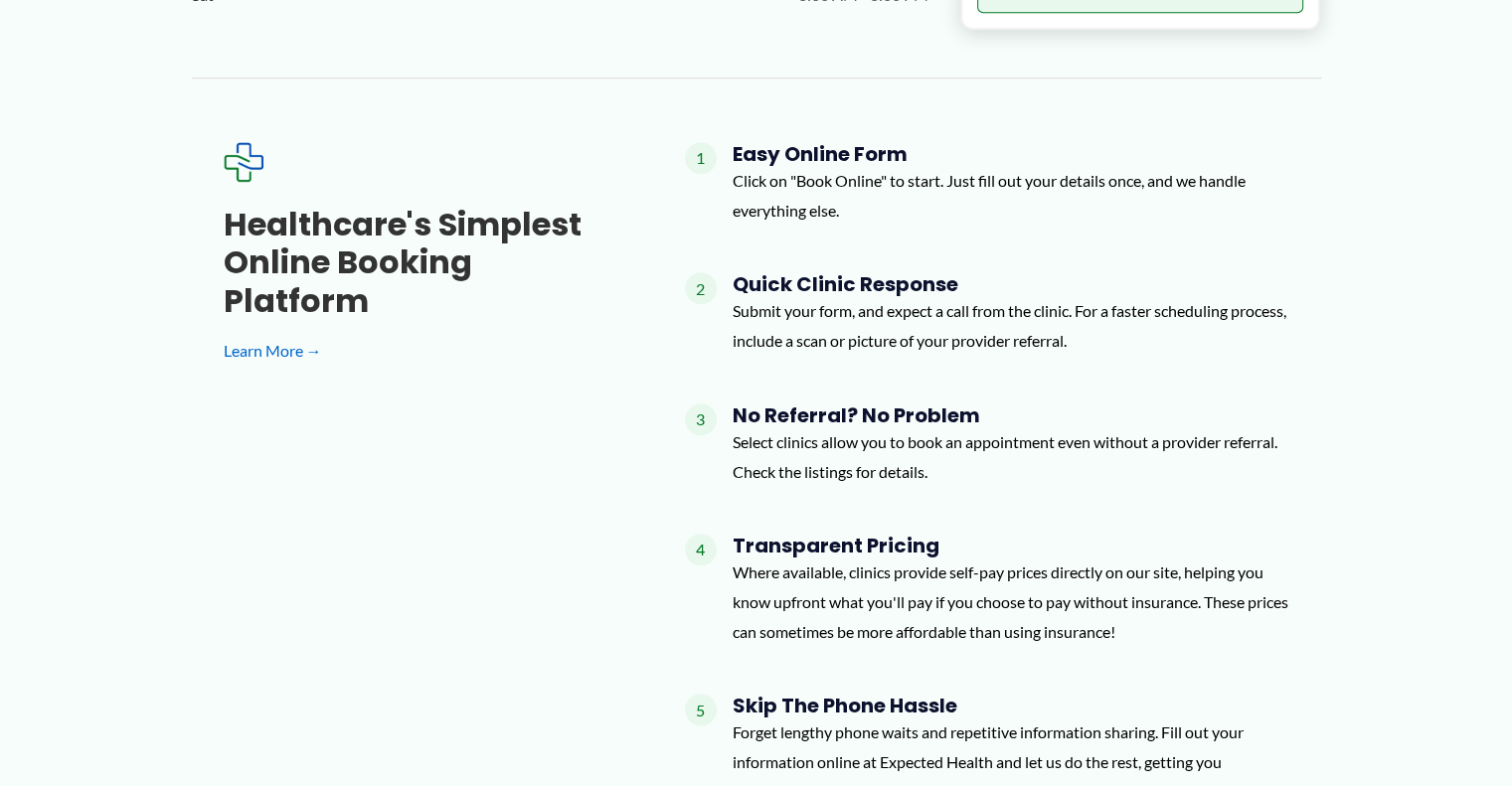 scroll, scrollTop: 1676, scrollLeft: 0, axis: vertical 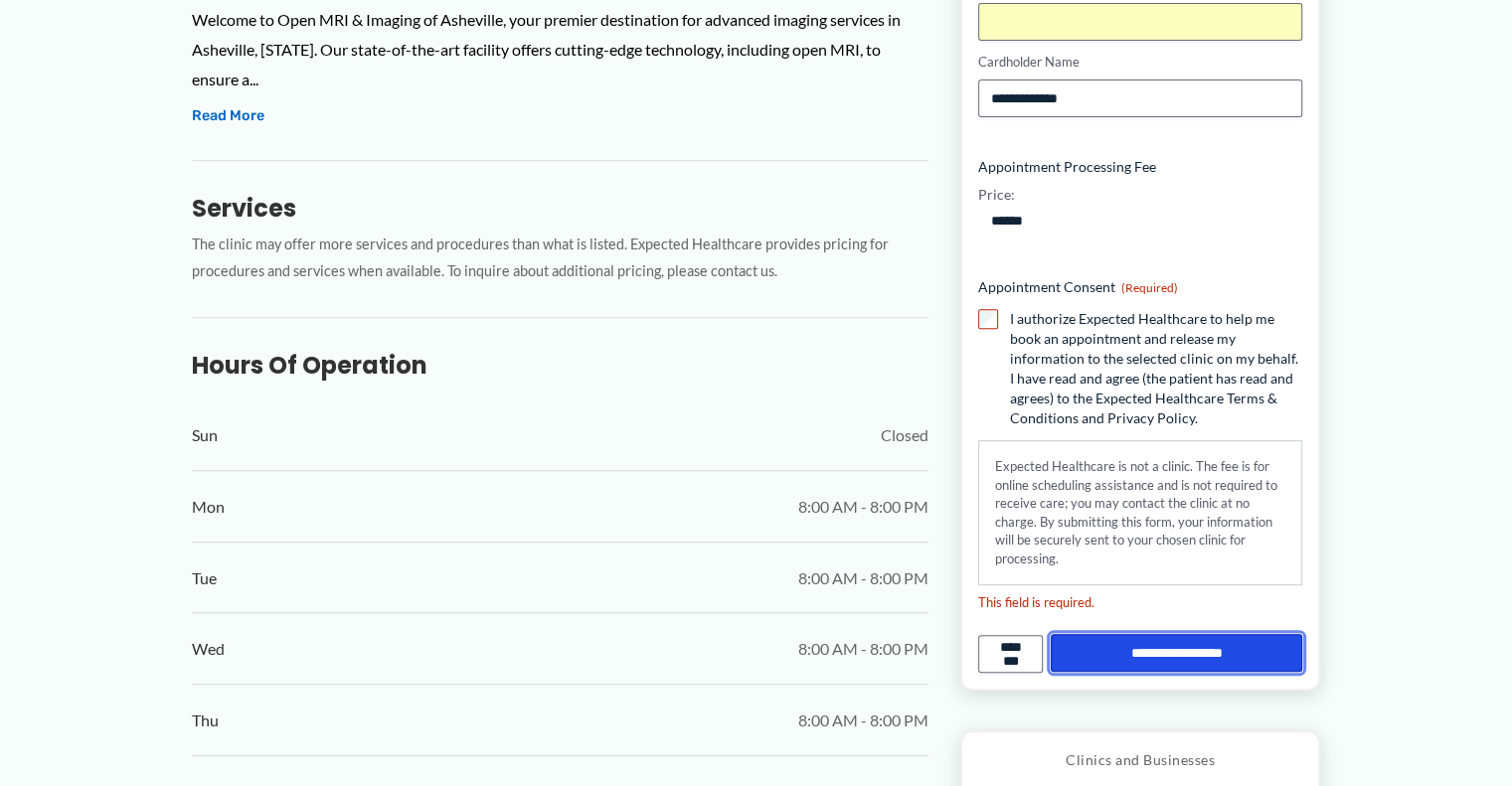 click on "**********" at bounding box center (0, 0) 